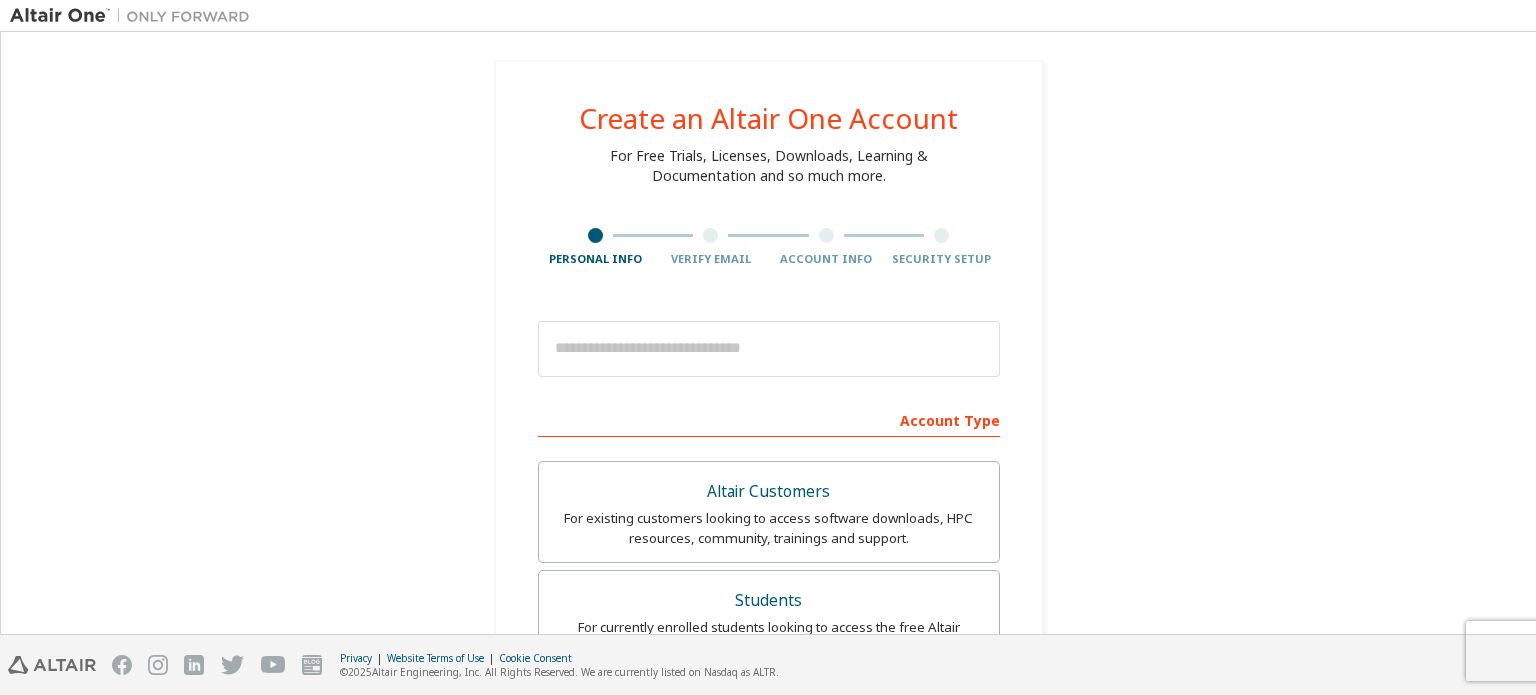 scroll, scrollTop: 0, scrollLeft: 0, axis: both 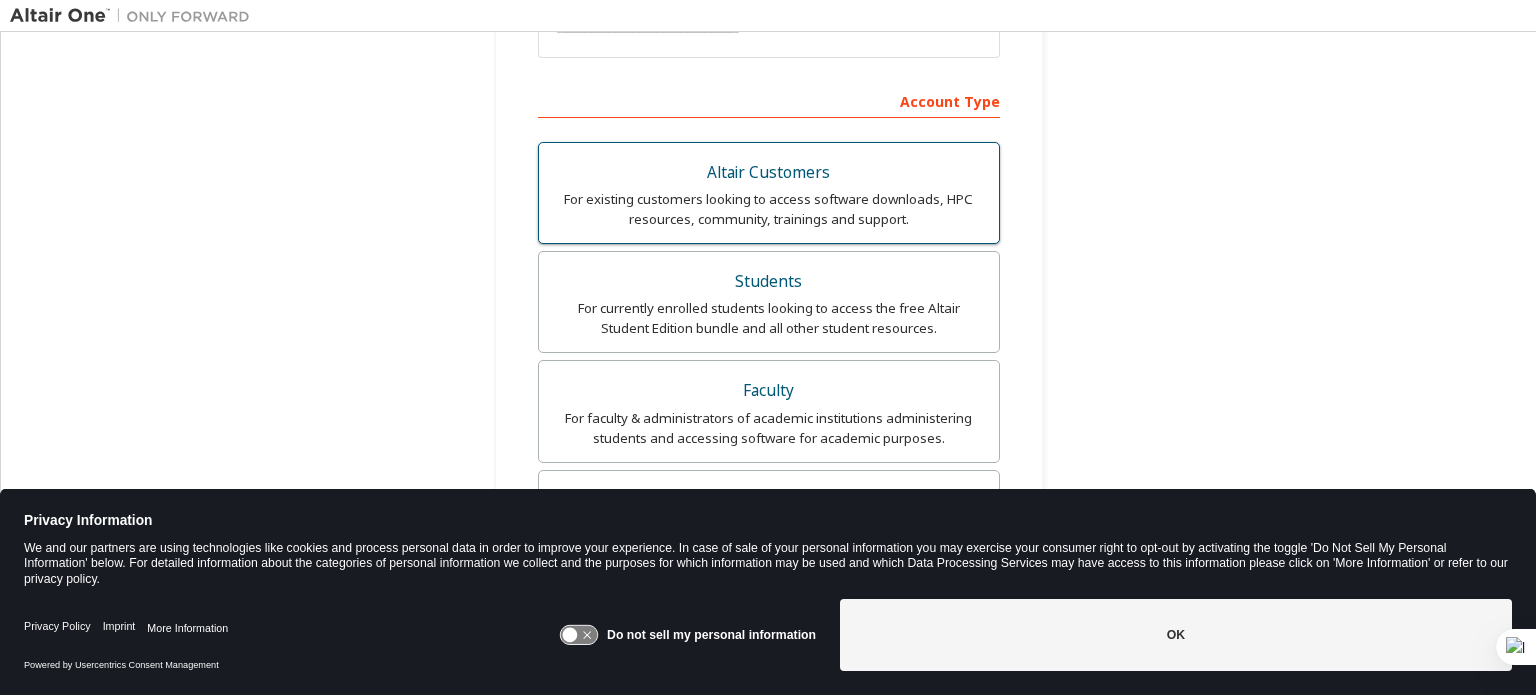 click on "Altair Customers" at bounding box center (769, 173) 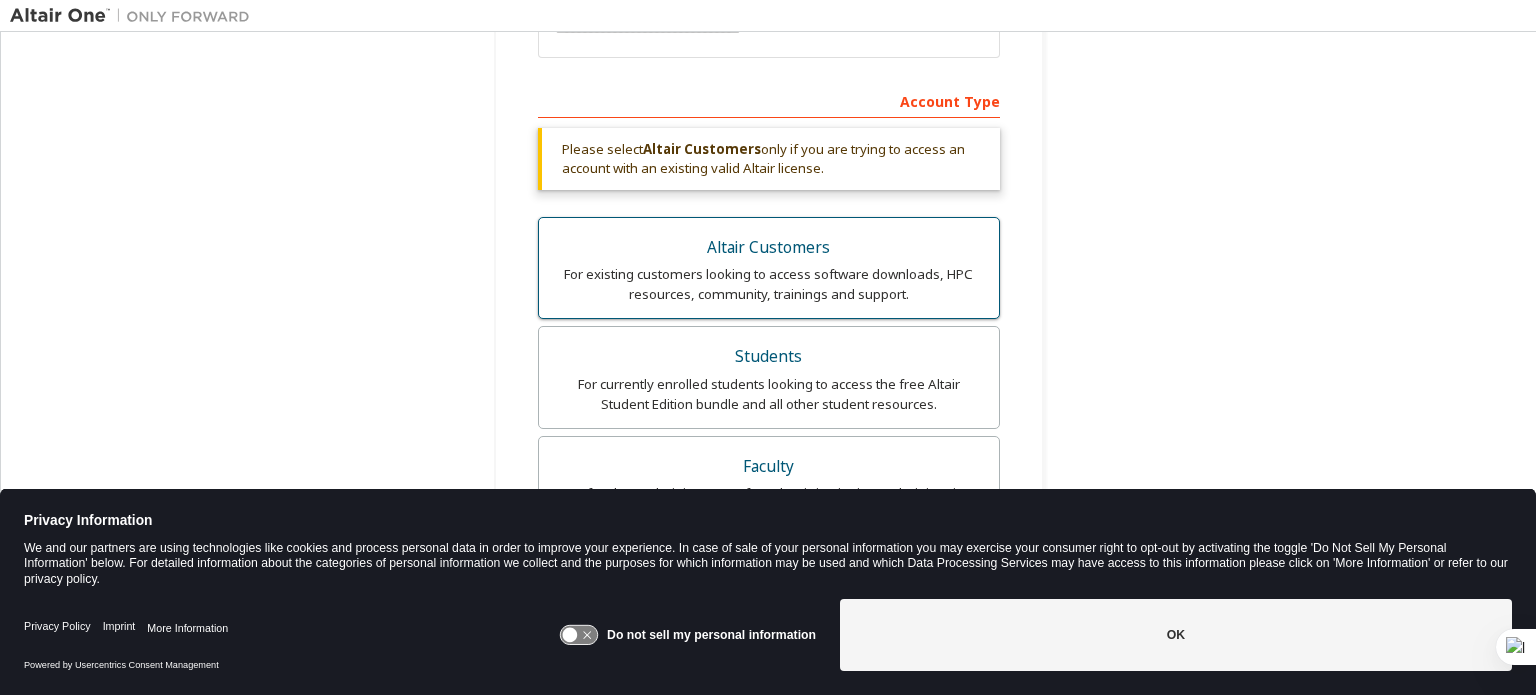 click on "Please select  Altair Customers  only if you are trying to access an account with an existing valid Altair license." at bounding box center (769, 159) 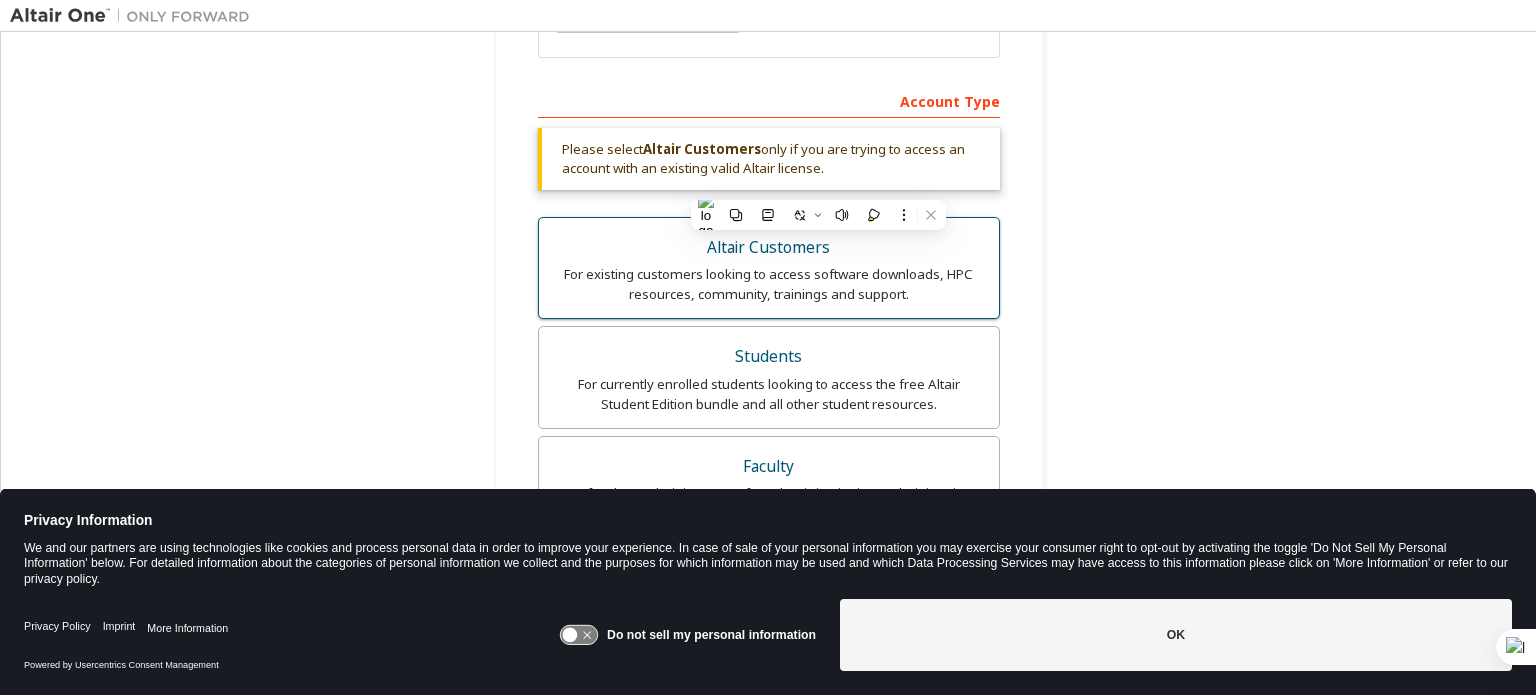 click on "For existing customers looking to access software downloads, HPC resources, community, trainings and support." at bounding box center (769, 284) 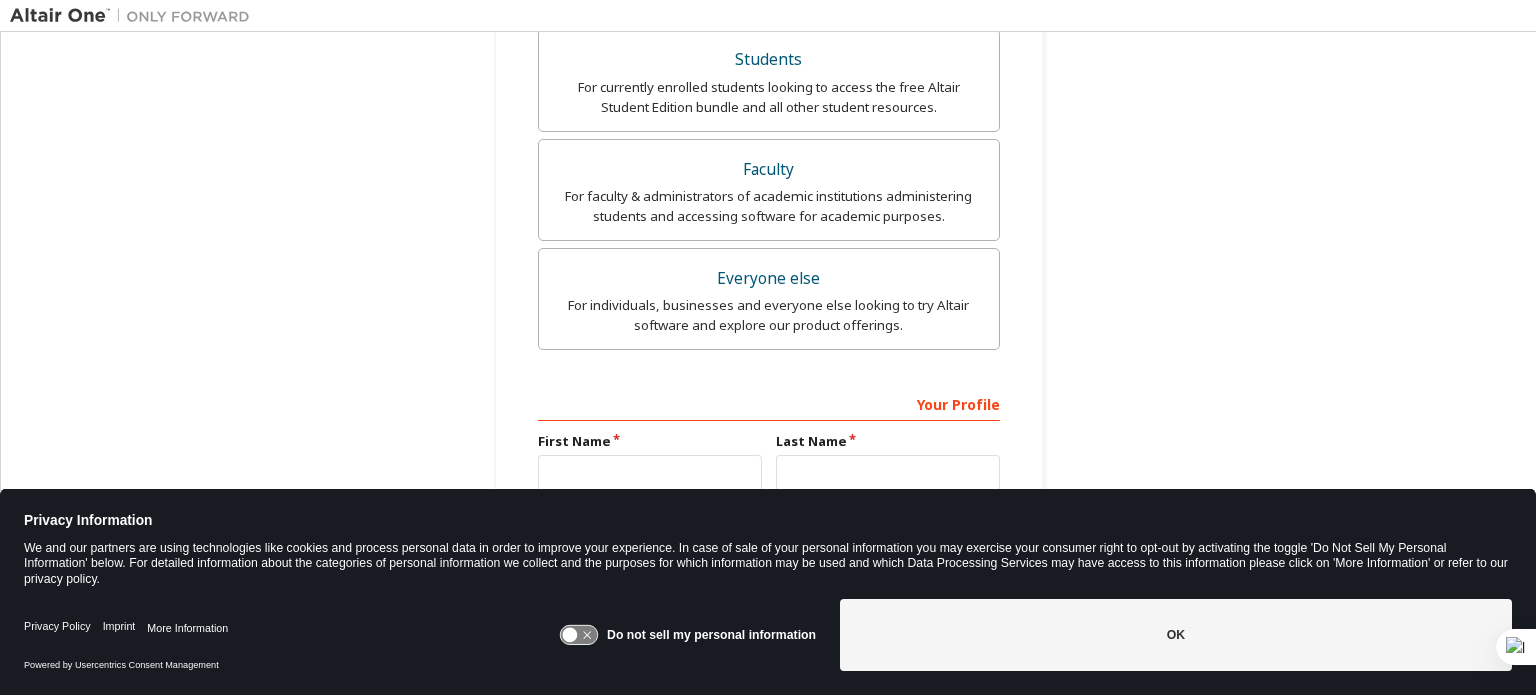 scroll, scrollTop: 703, scrollLeft: 0, axis: vertical 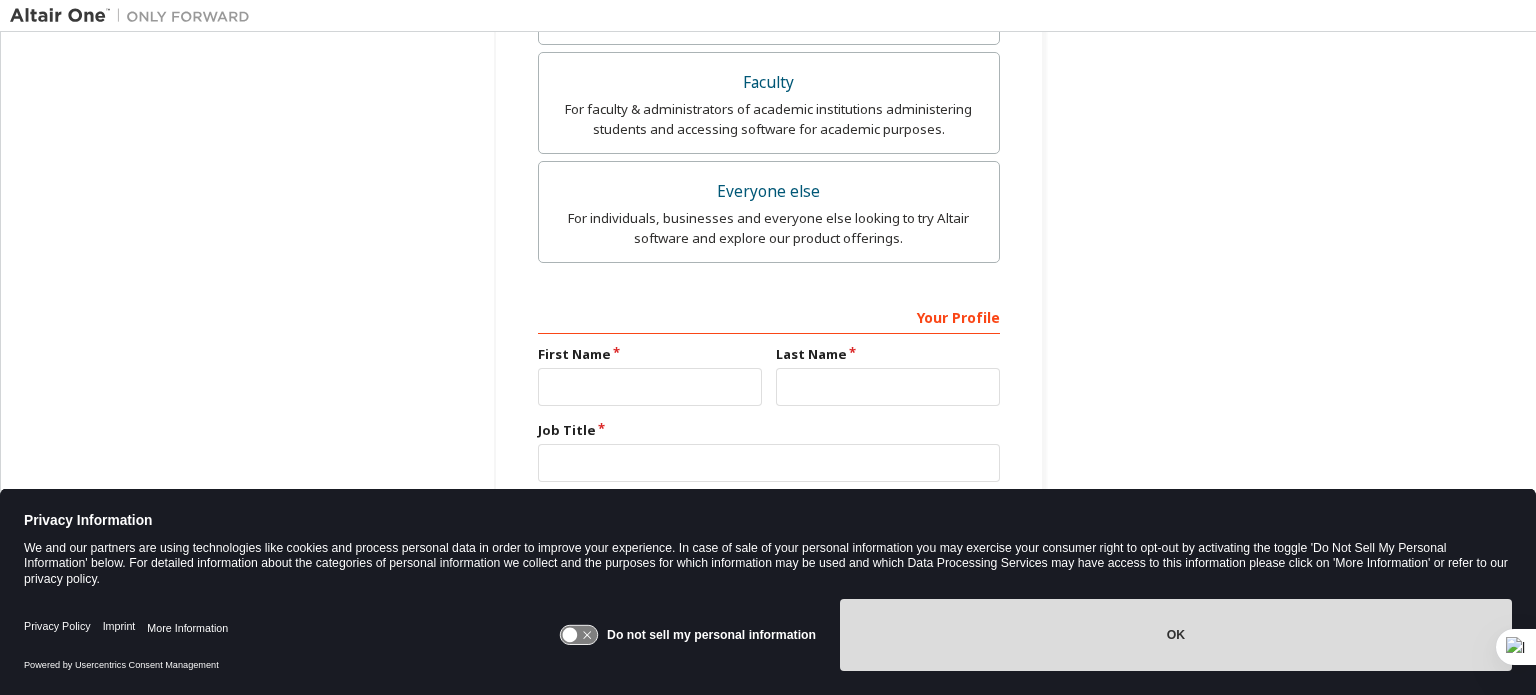 click on "OK" at bounding box center [1176, 635] 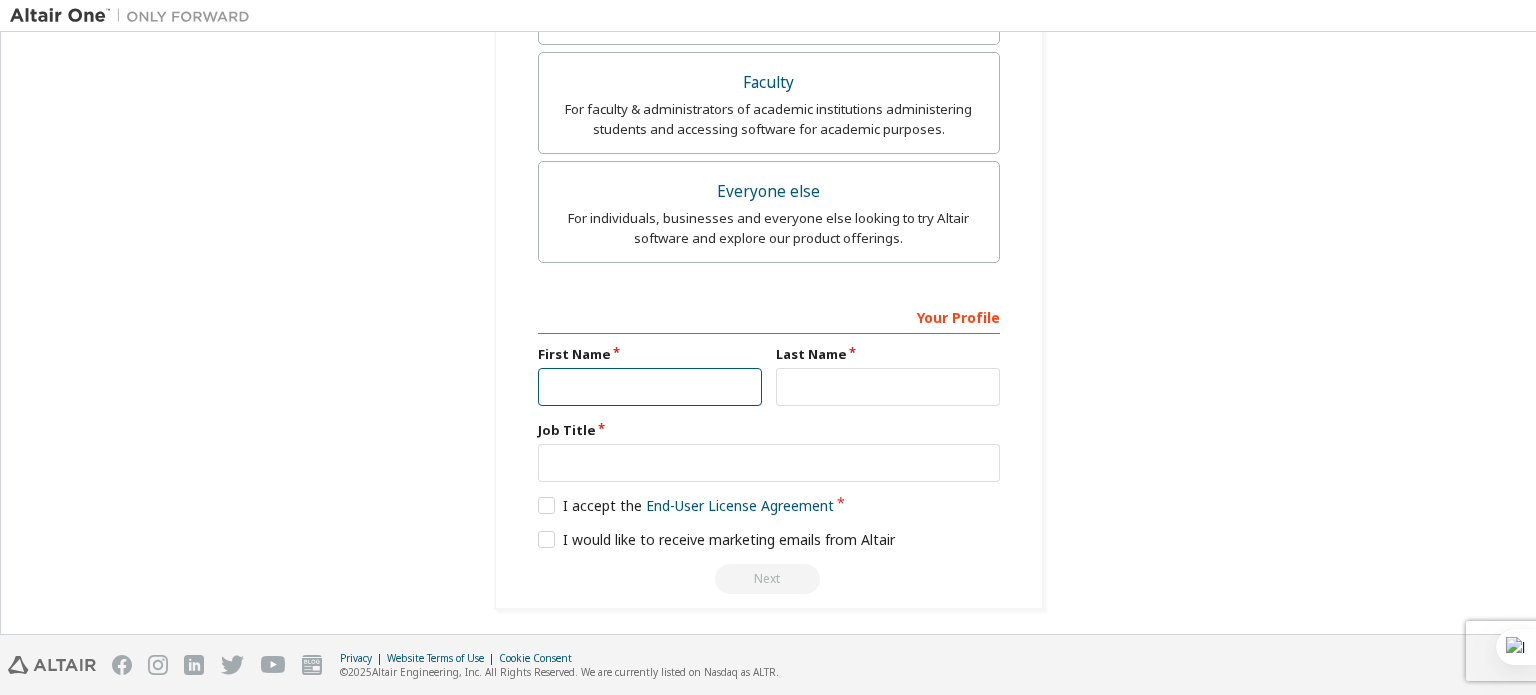 click at bounding box center (650, 387) 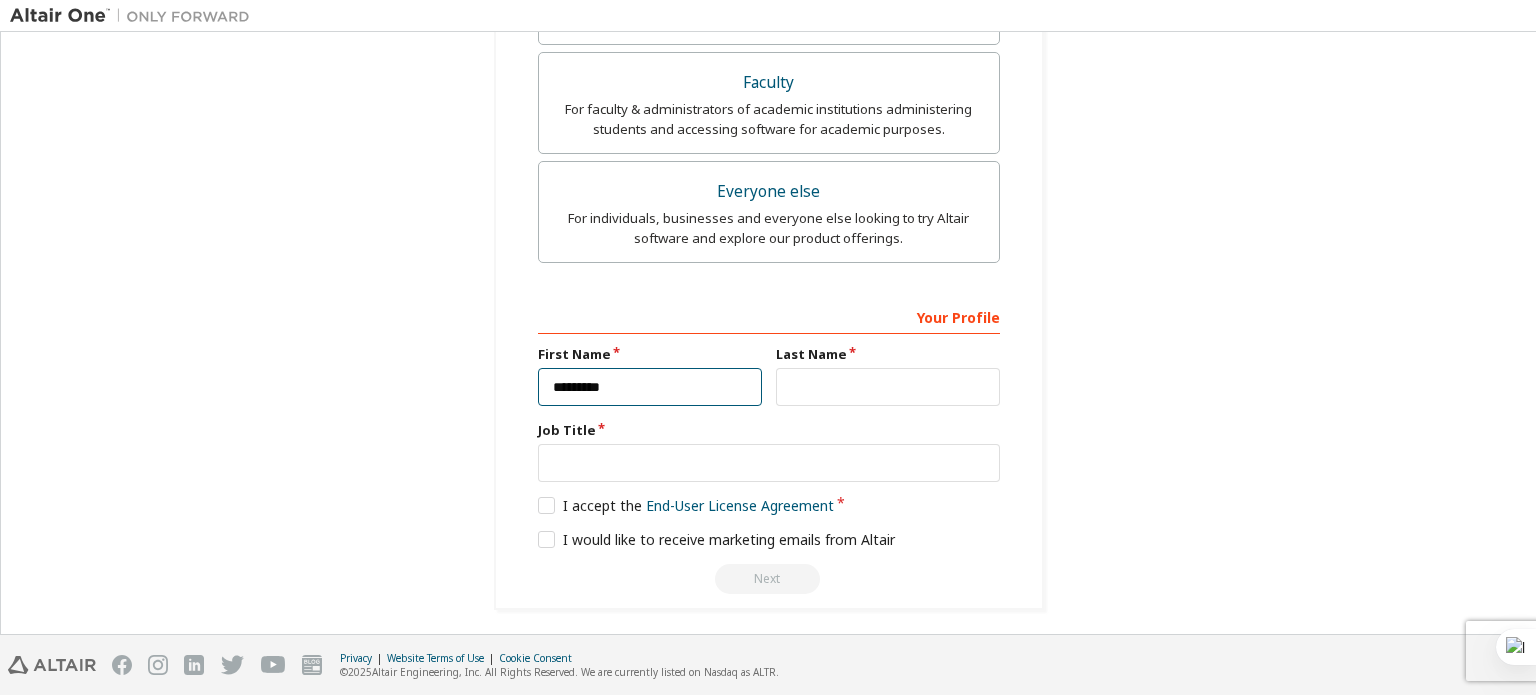 type on "*********" 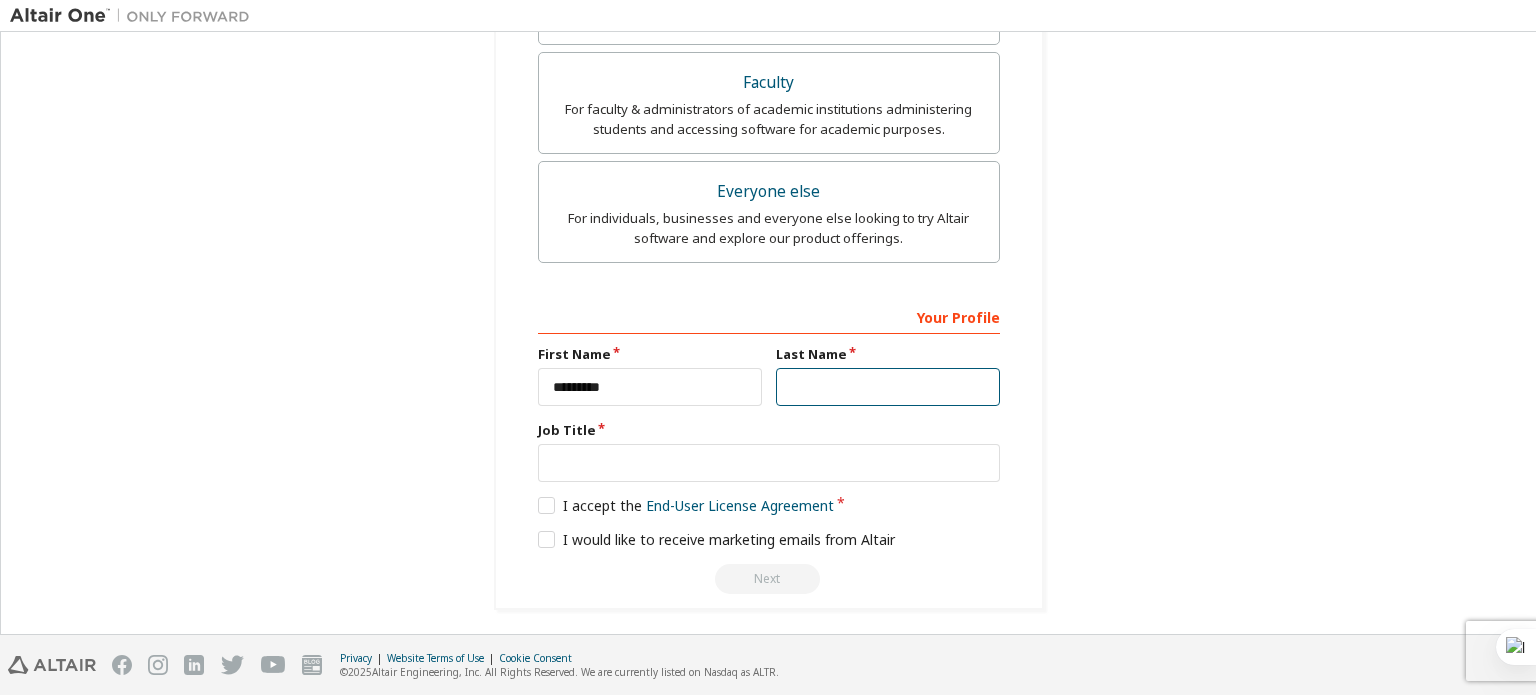 click at bounding box center [888, 387] 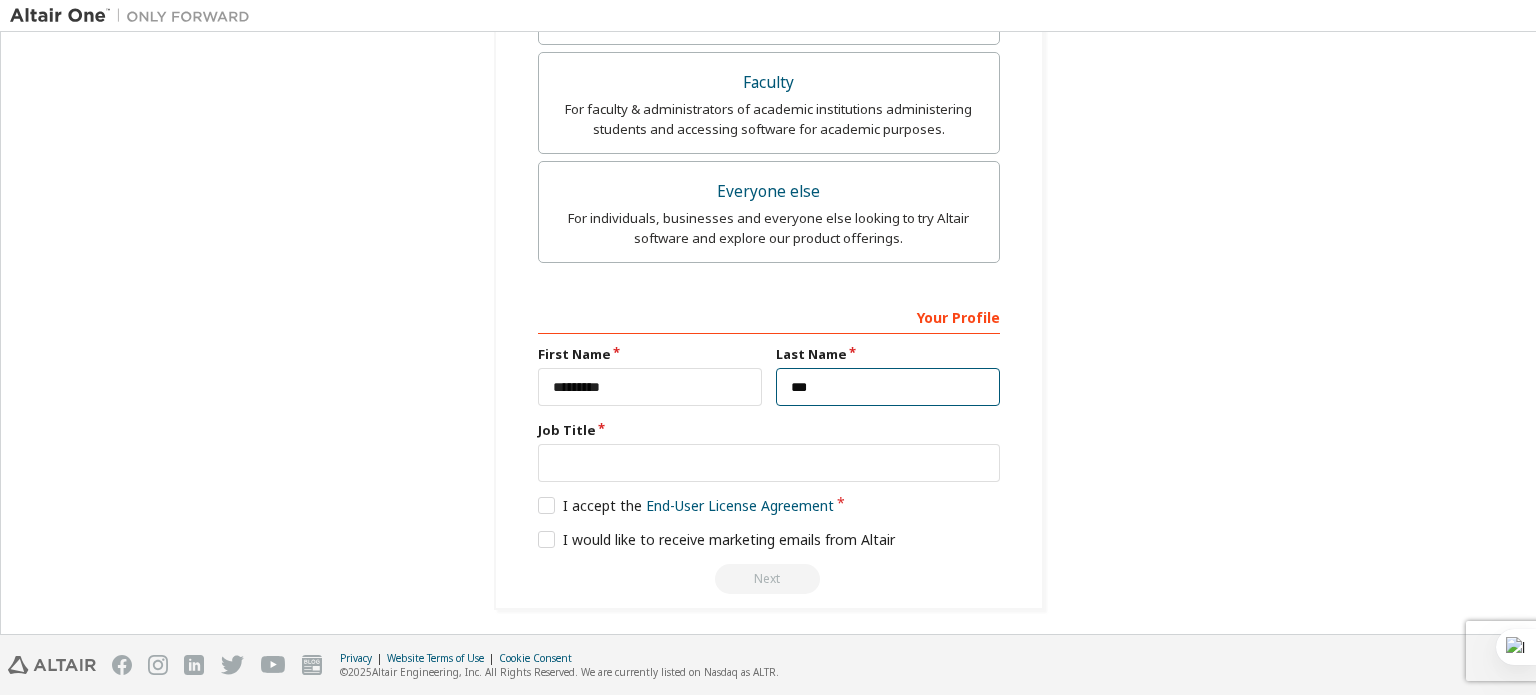type on "**********" 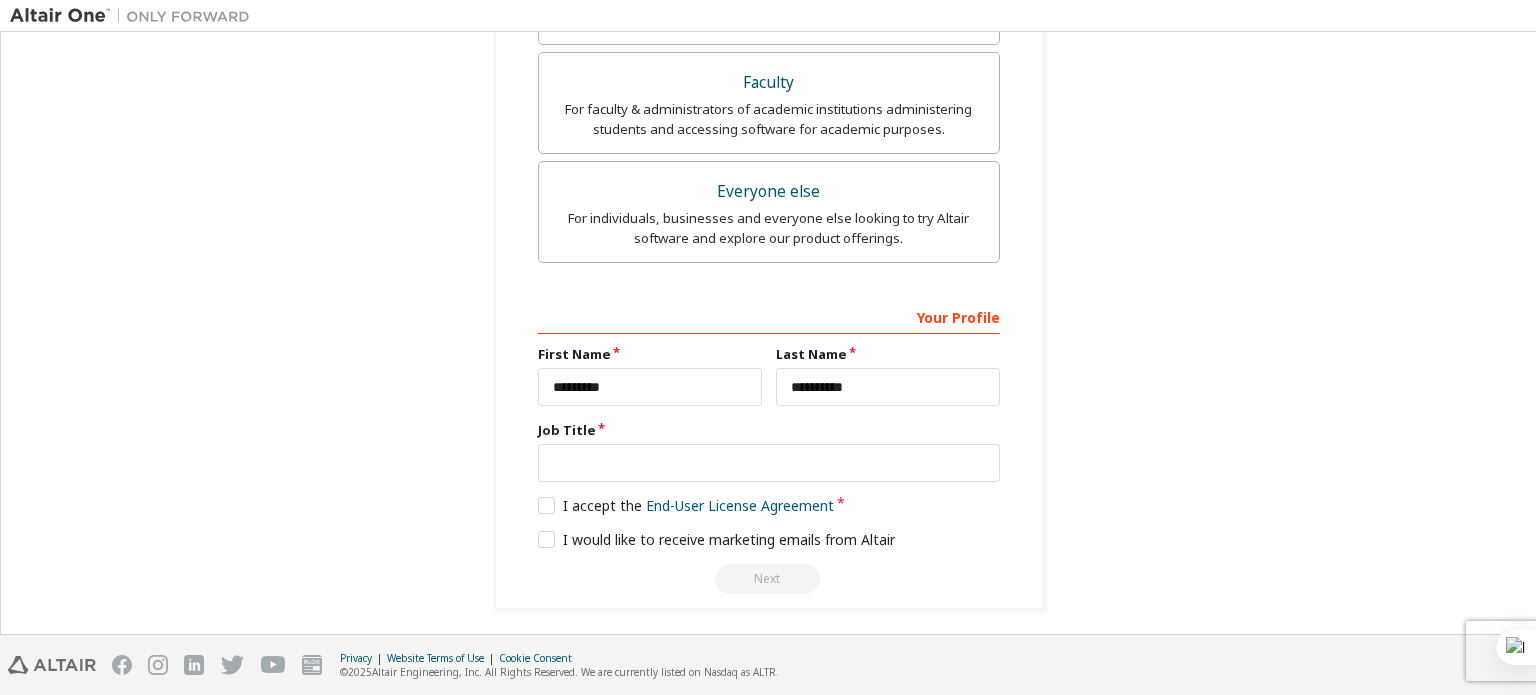 type on "**********" 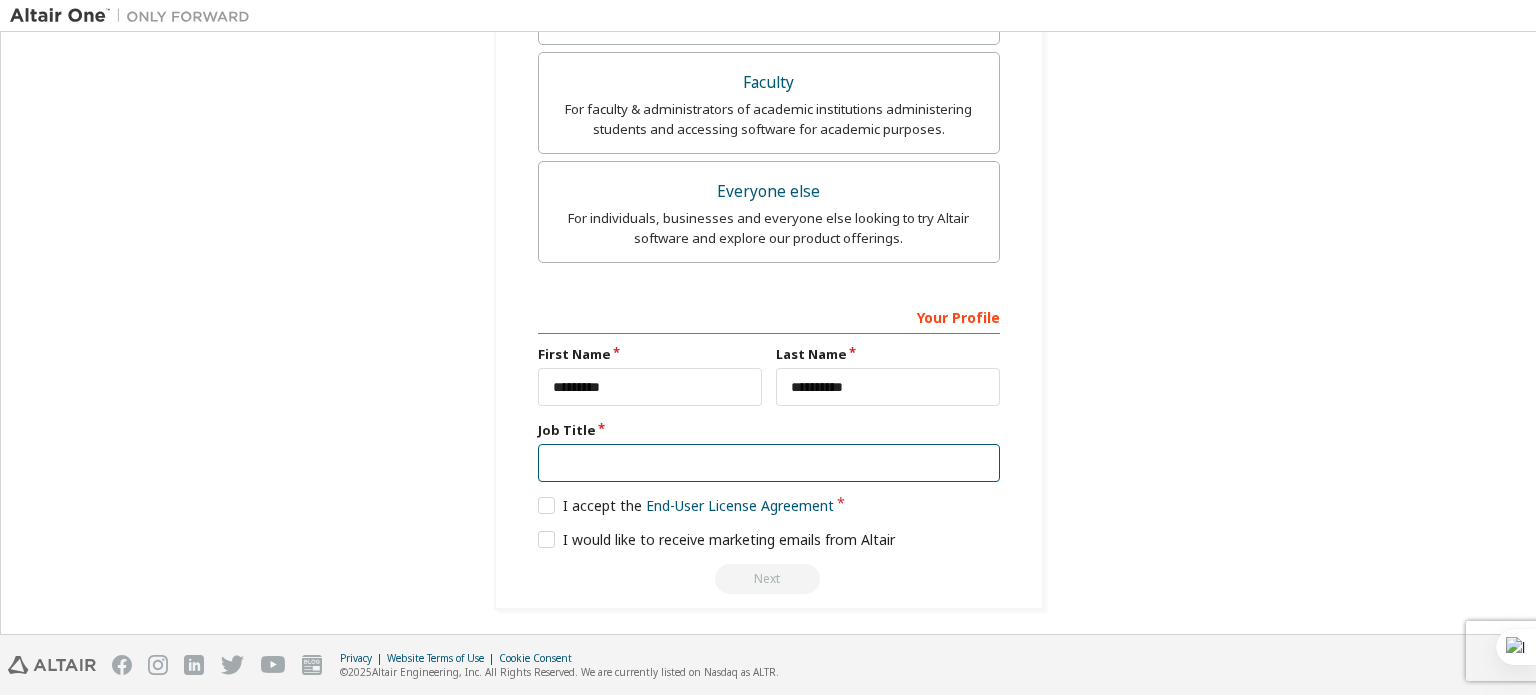 click at bounding box center (769, 463) 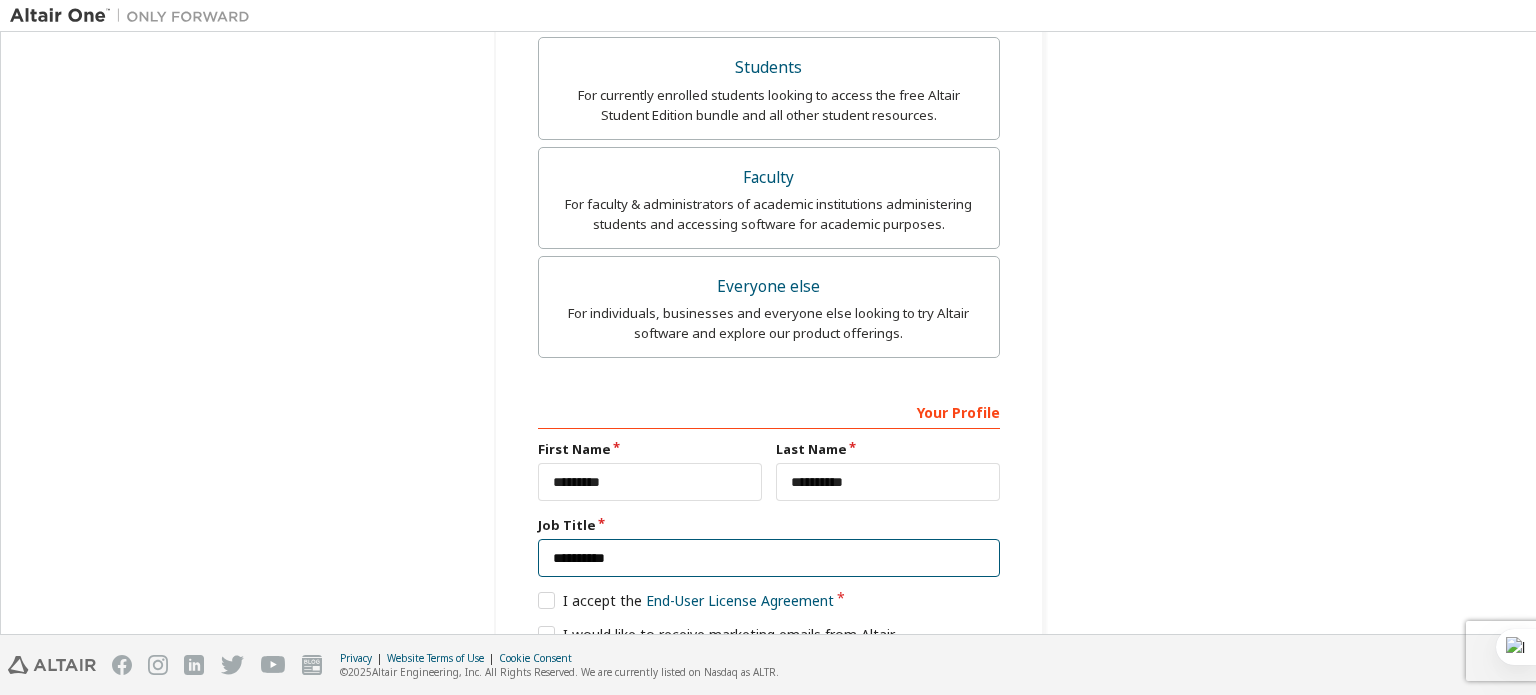 scroll, scrollTop: 797, scrollLeft: 0, axis: vertical 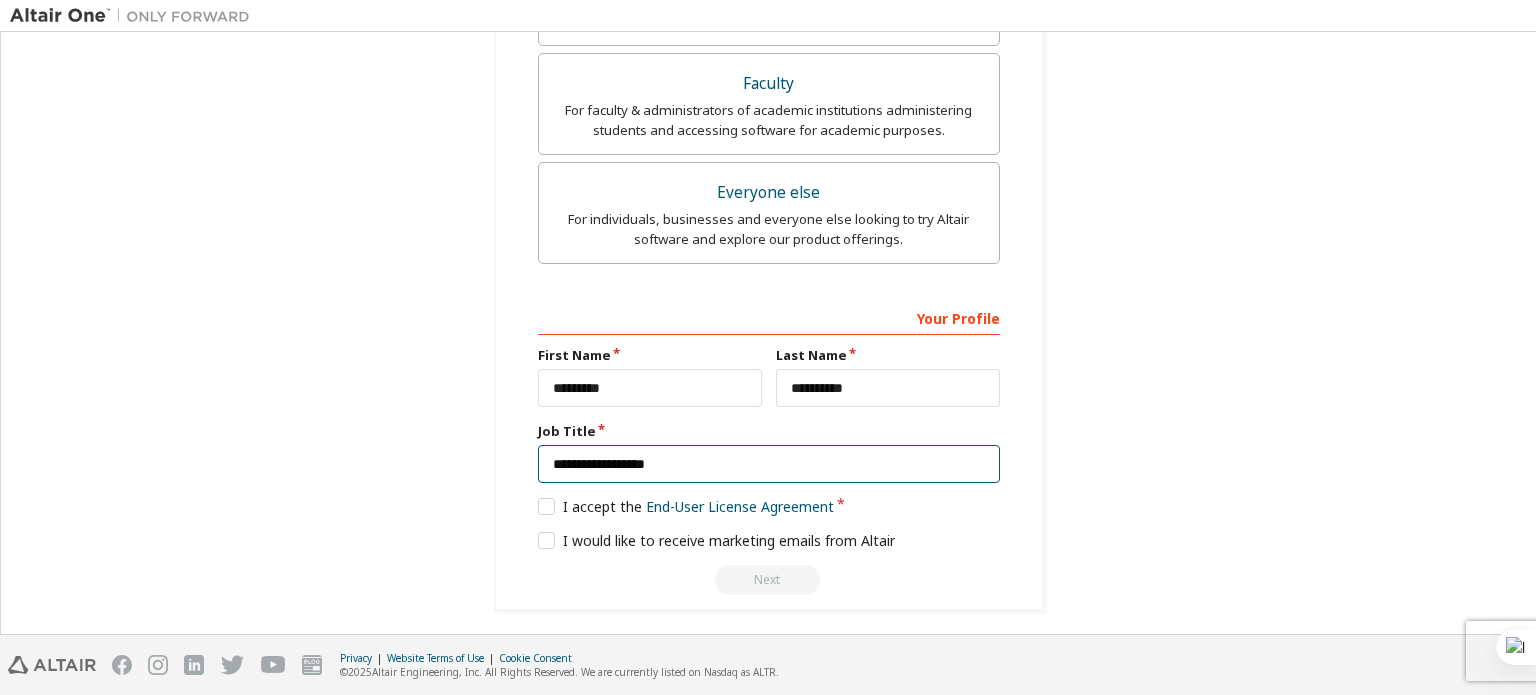 click on "**********" at bounding box center (769, 464) 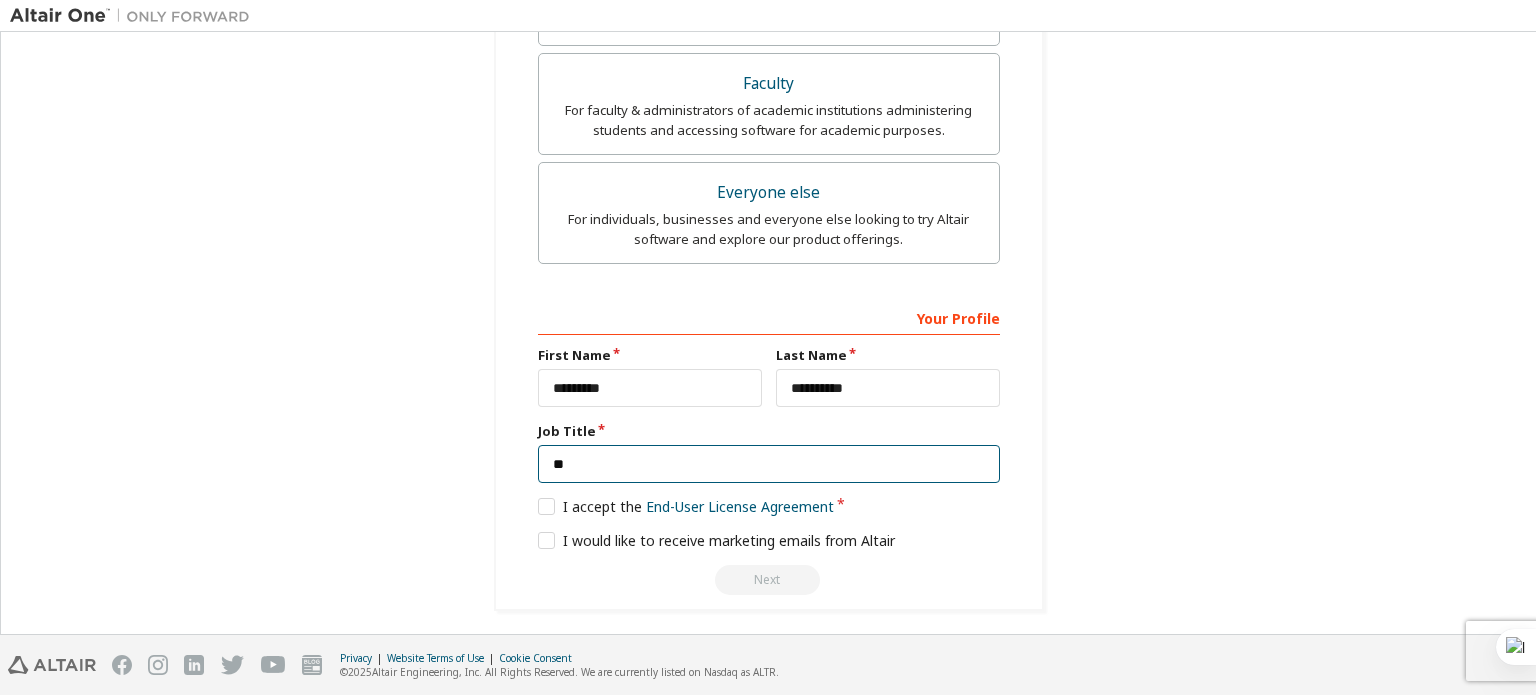 type on "*" 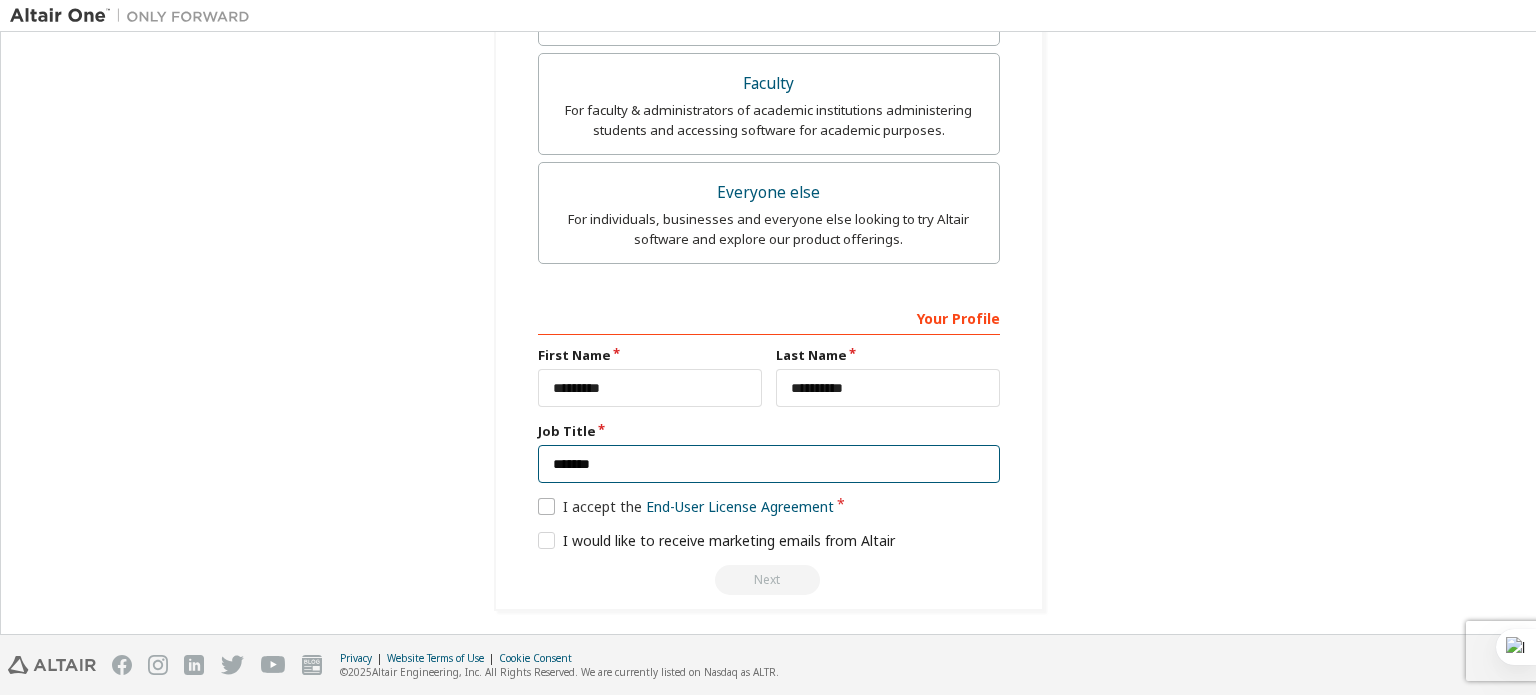 type on "*******" 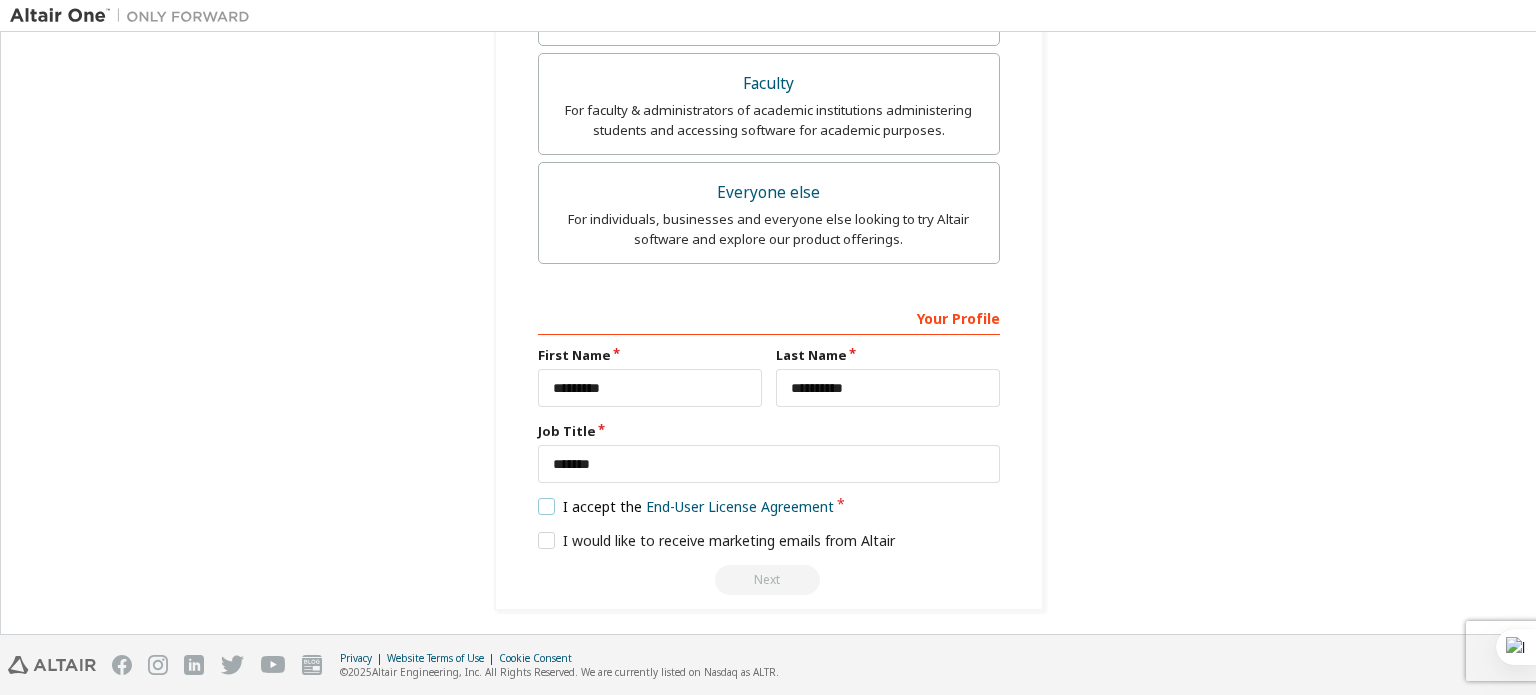 click on "I accept the    End-User License Agreement" at bounding box center [686, 506] 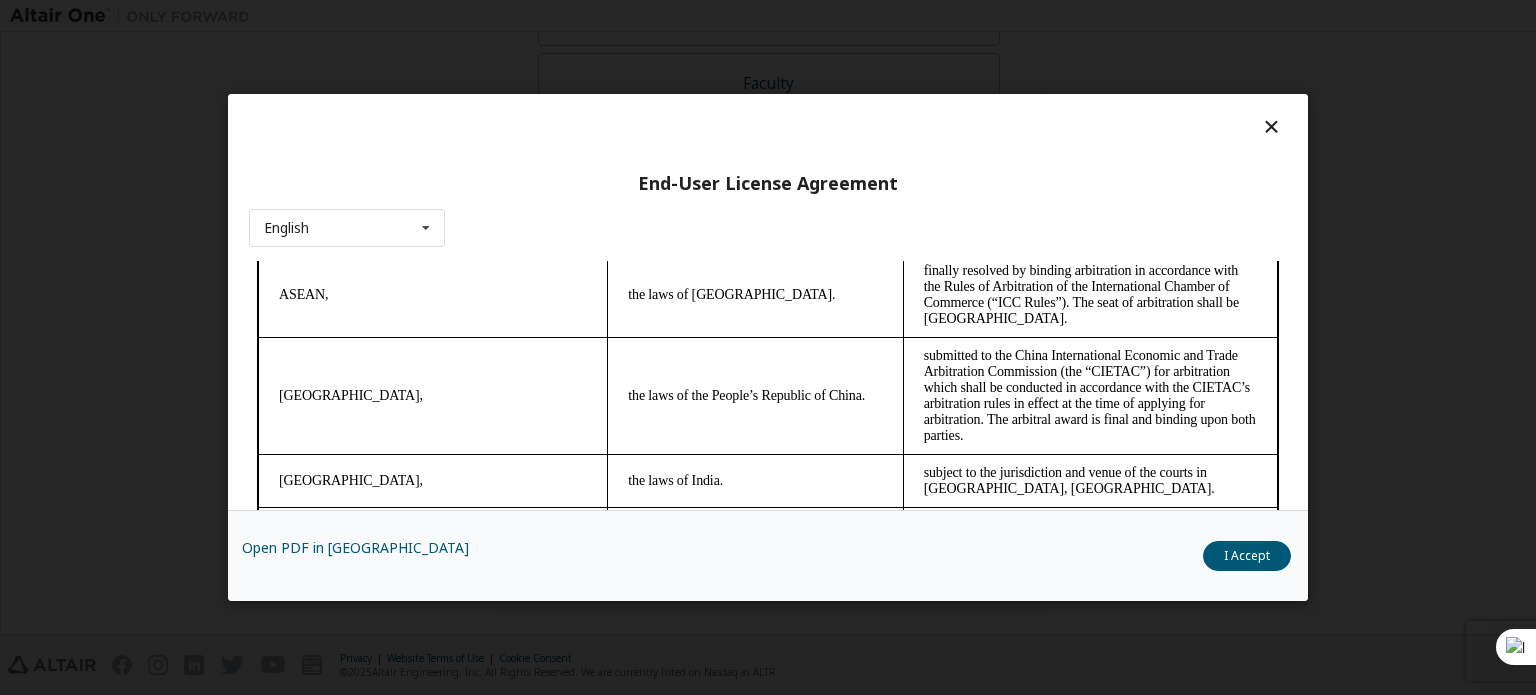scroll, scrollTop: 5630, scrollLeft: 0, axis: vertical 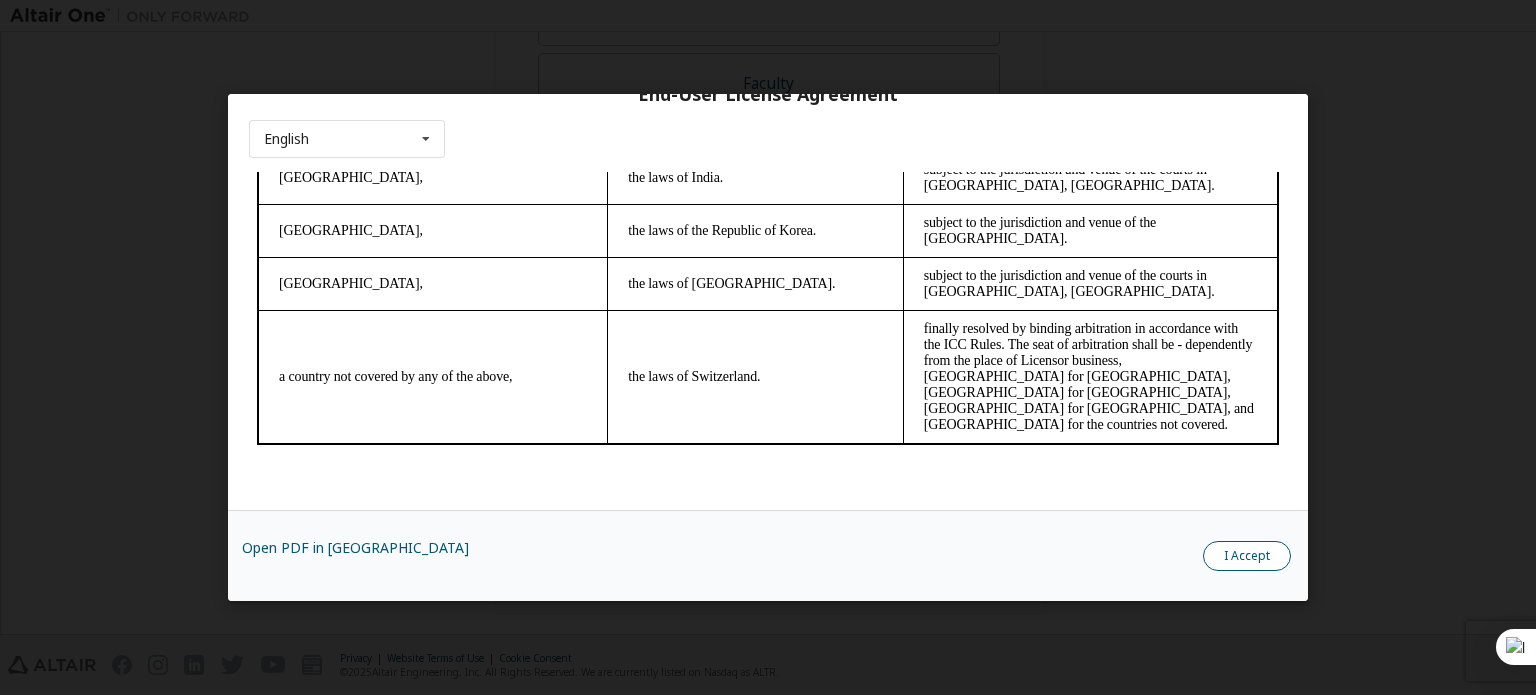 click on "I Accept" at bounding box center (1247, 556) 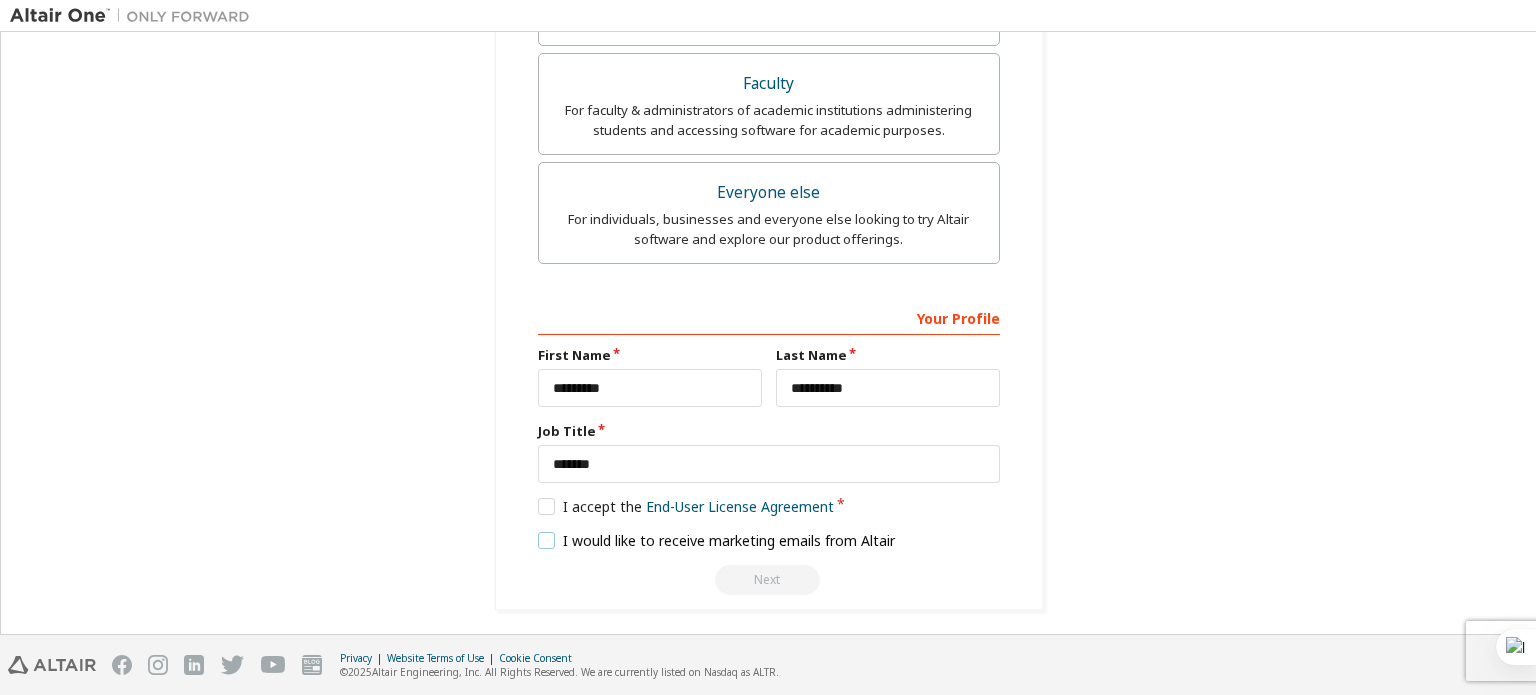 click on "I would like to receive marketing emails from Altair" at bounding box center (717, 540) 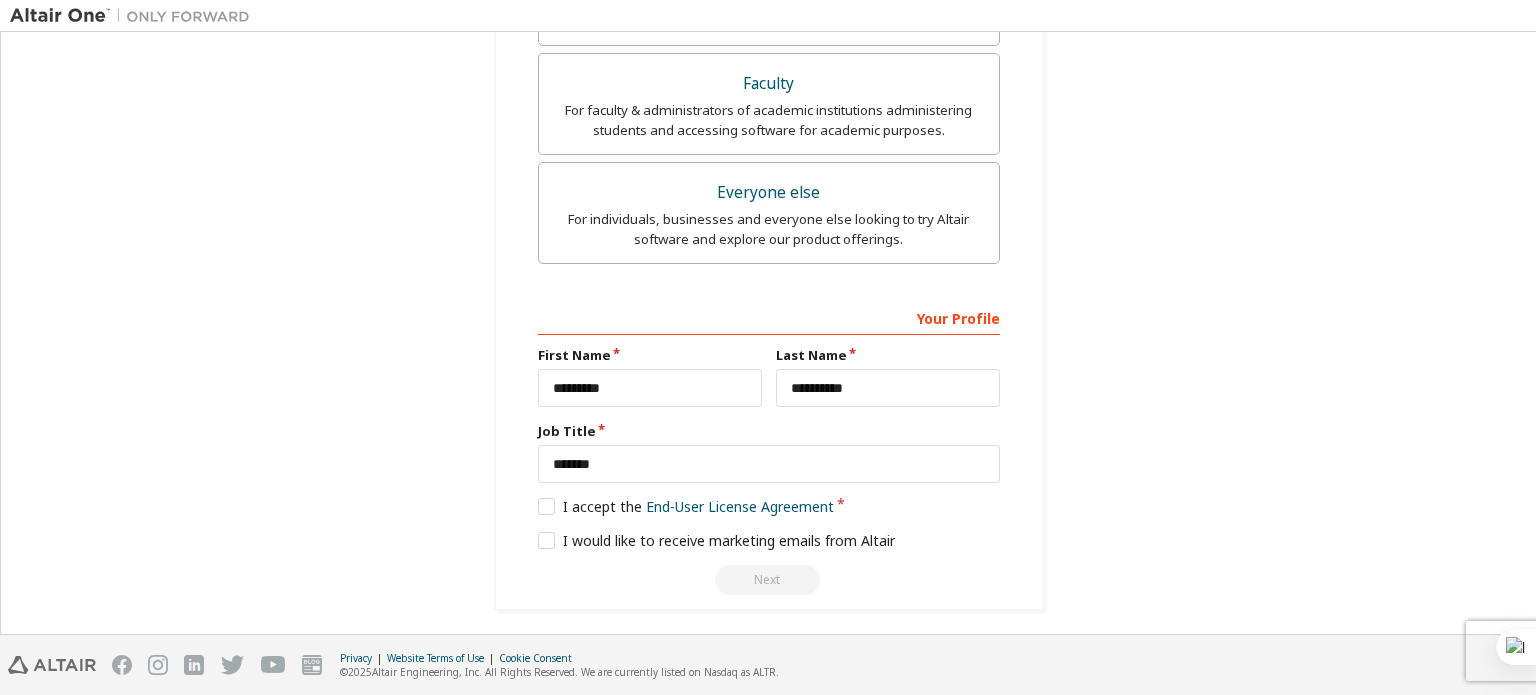 click on "Next" at bounding box center (769, 580) 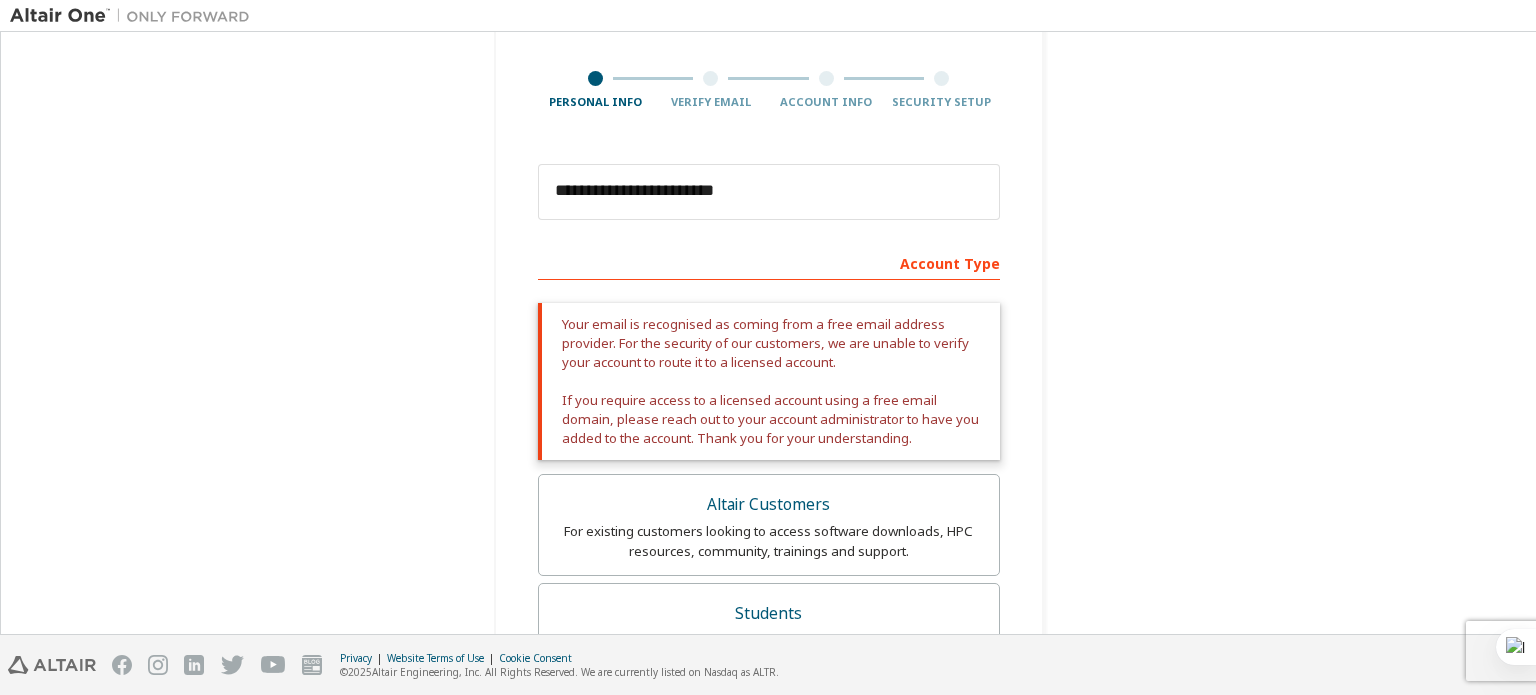 scroll, scrollTop: 156, scrollLeft: 0, axis: vertical 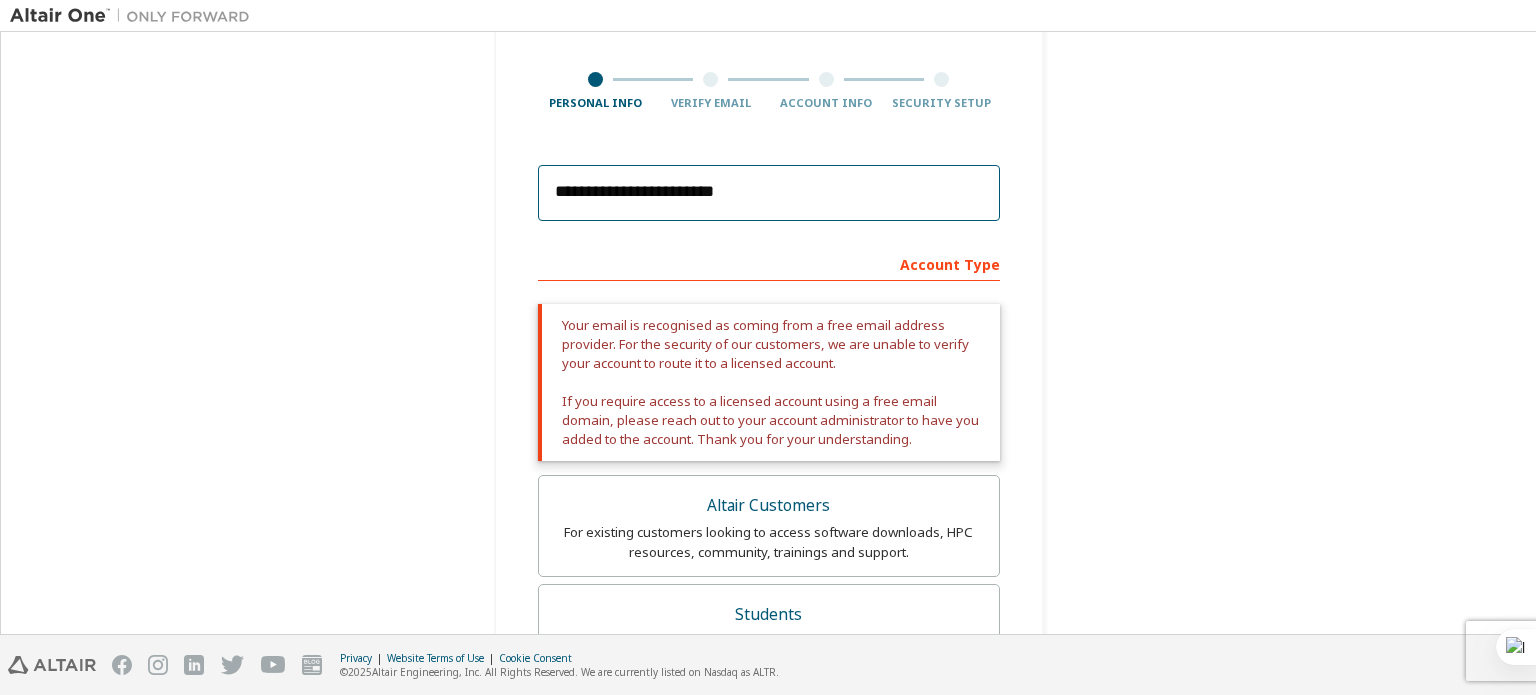 drag, startPoint x: 782, startPoint y: 191, endPoint x: 472, endPoint y: 203, distance: 310.23218 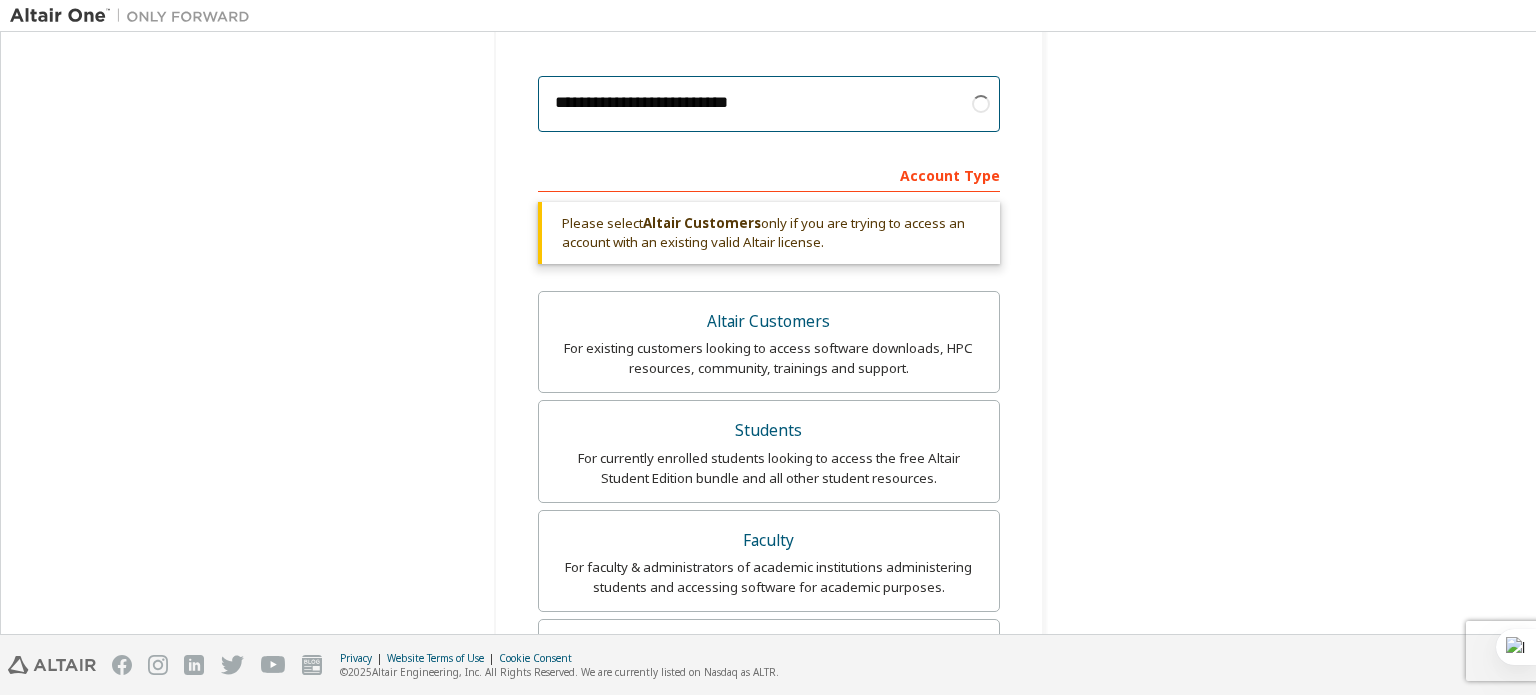 scroll, scrollTop: 703, scrollLeft: 0, axis: vertical 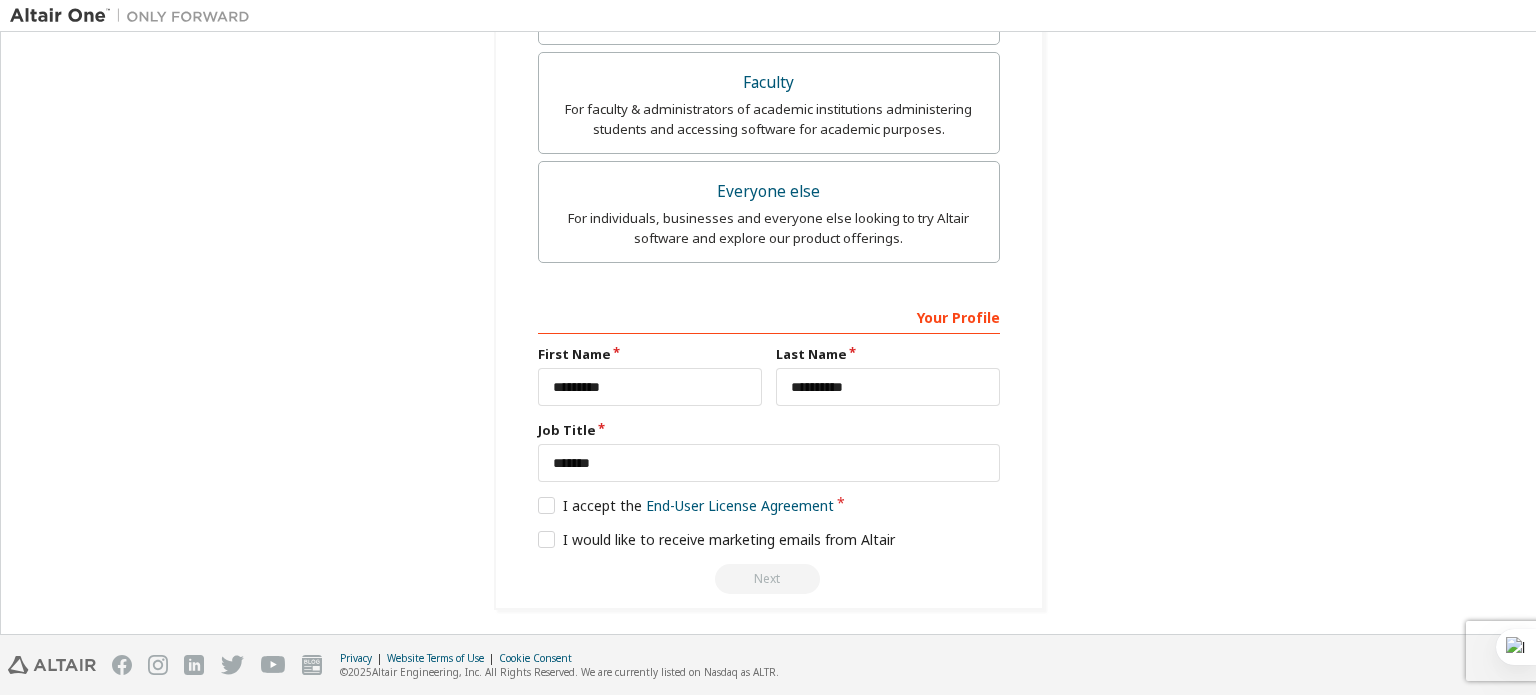 type on "**********" 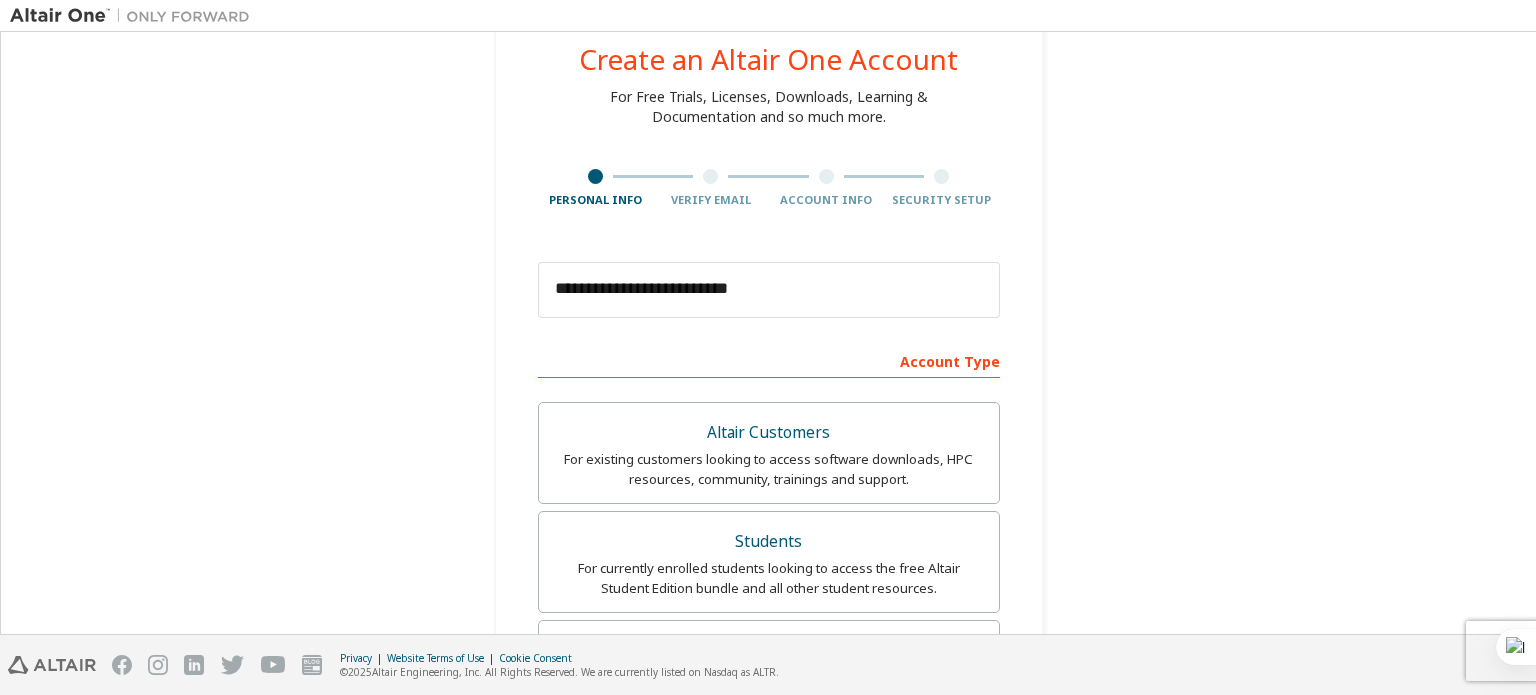 scroll, scrollTop: 96, scrollLeft: 0, axis: vertical 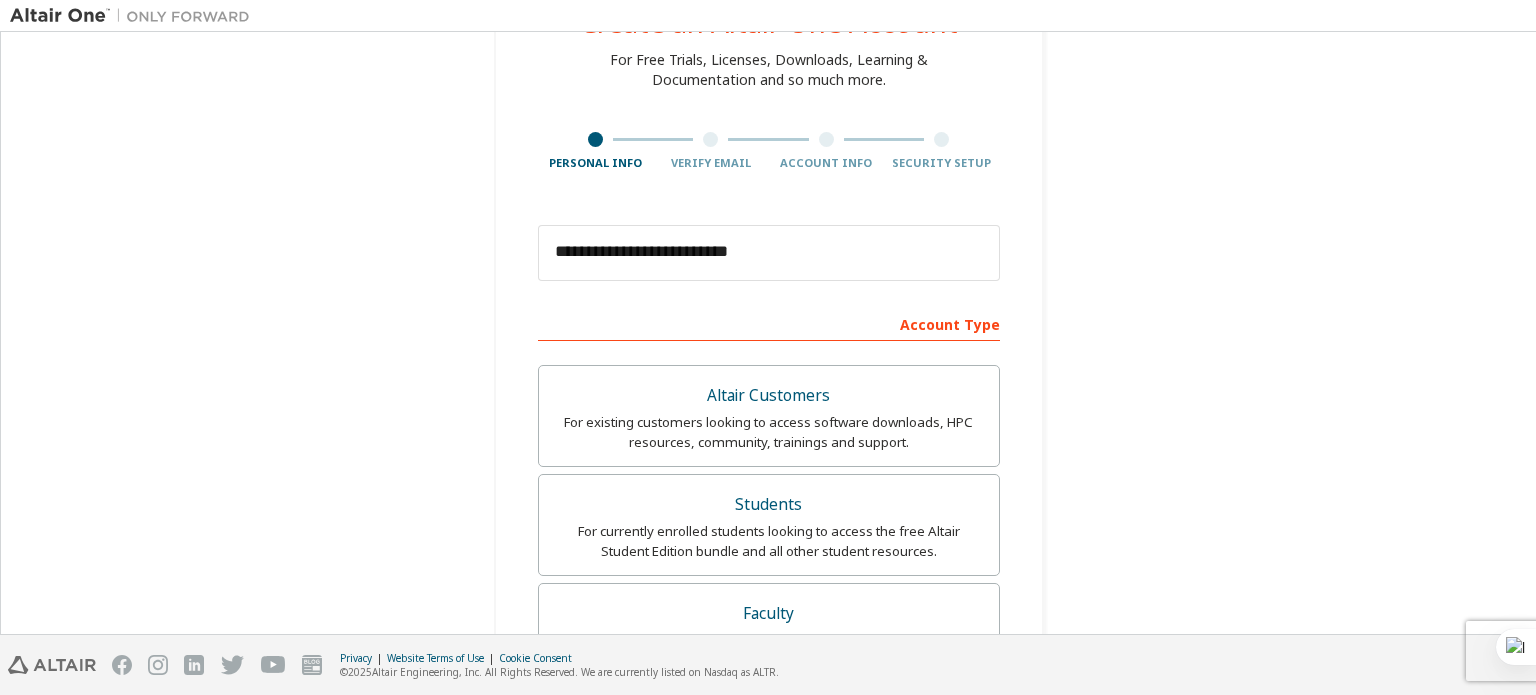 click on "For existing customers looking to access software downloads, HPC resources, community, trainings and support." at bounding box center [769, 432] 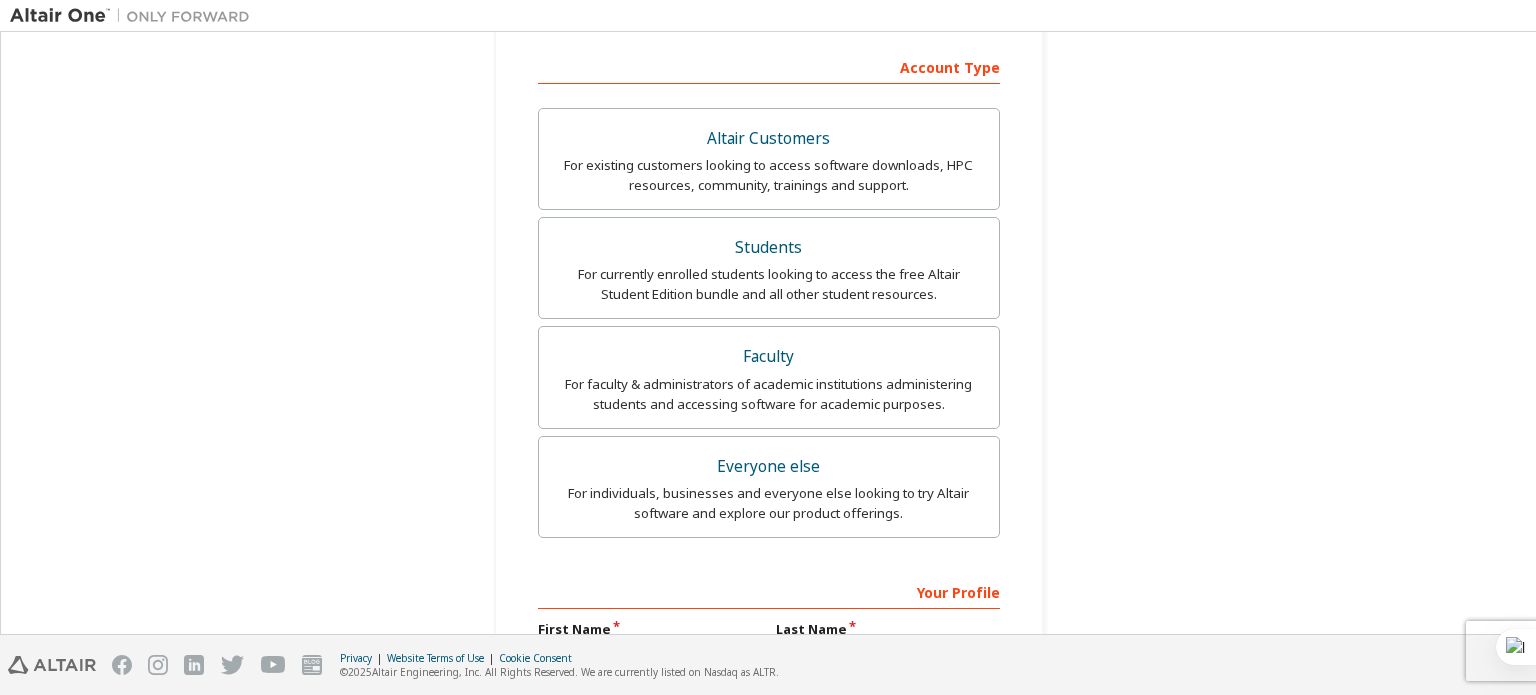 scroll, scrollTop: 627, scrollLeft: 0, axis: vertical 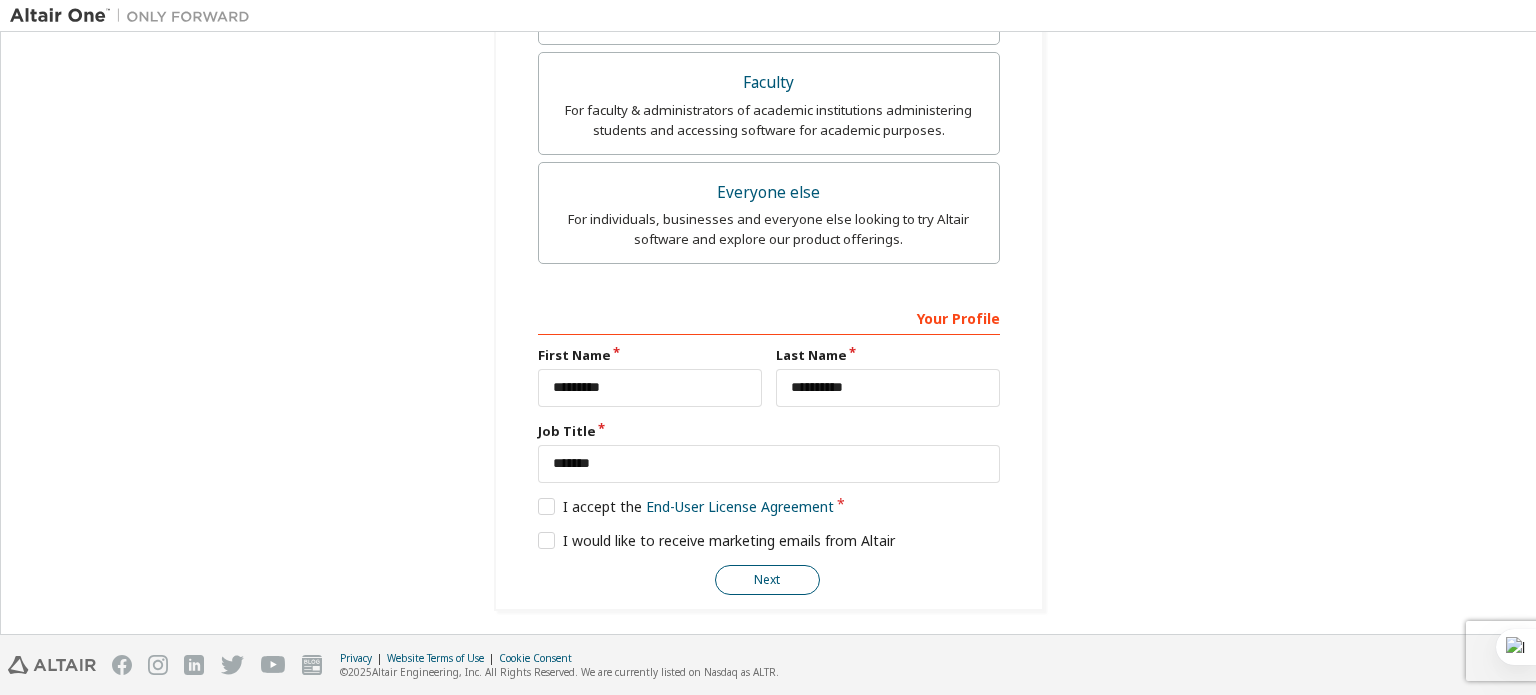 click on "Next" at bounding box center (767, 580) 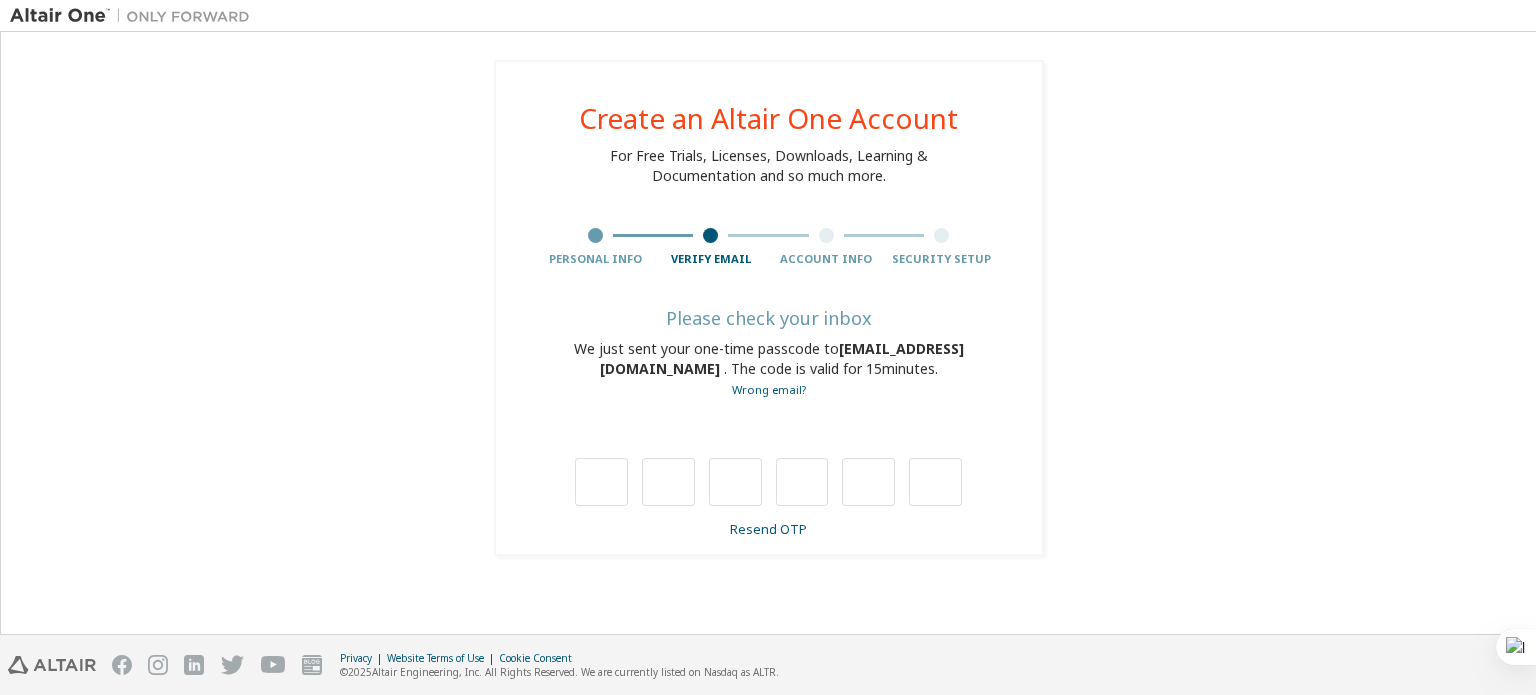 scroll, scrollTop: 0, scrollLeft: 0, axis: both 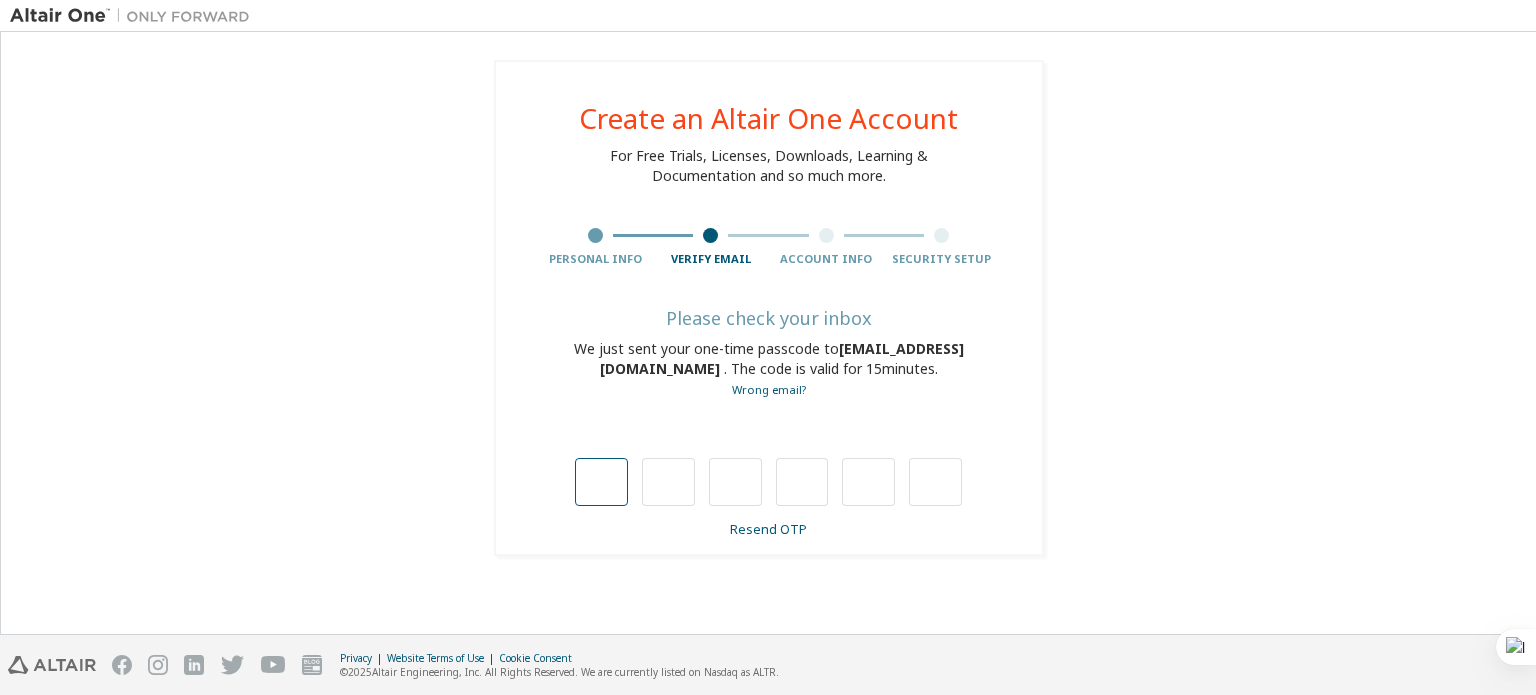 click at bounding box center (601, 482) 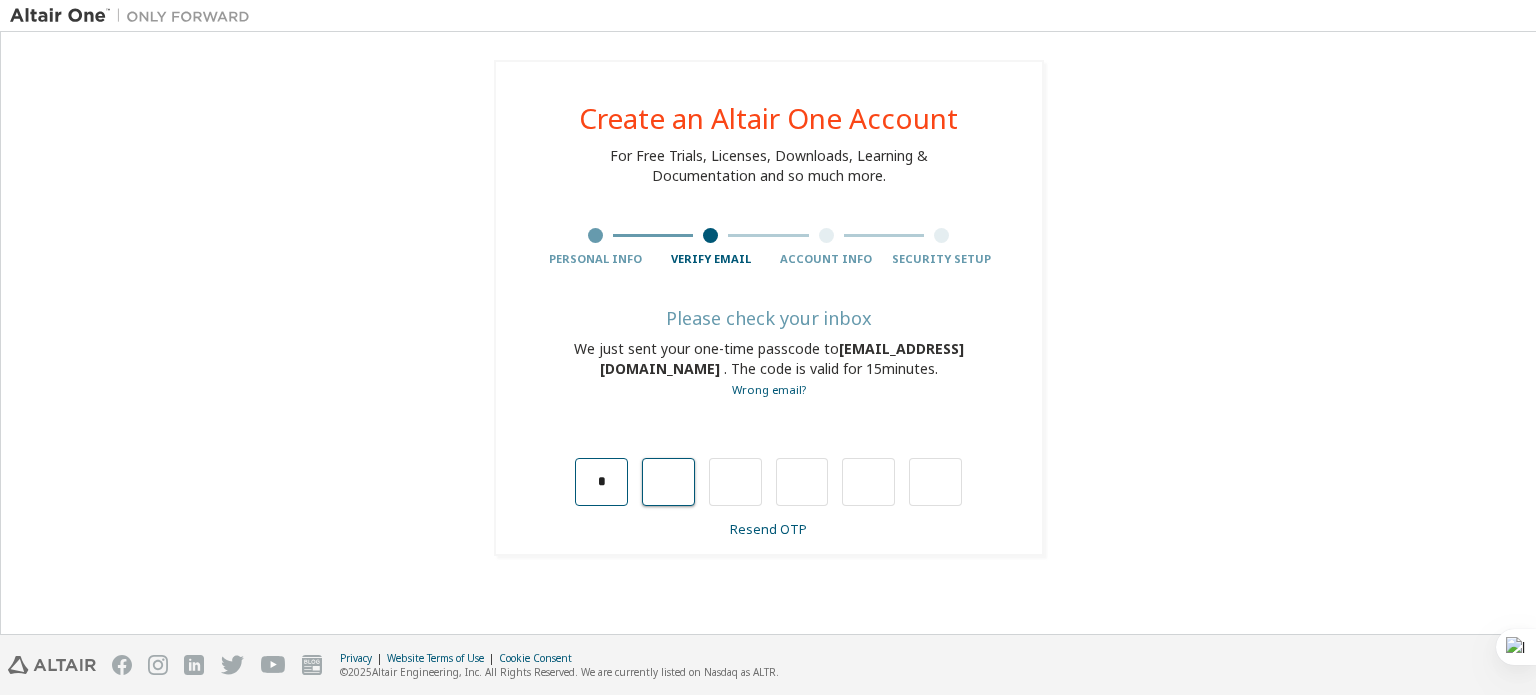 type on "*" 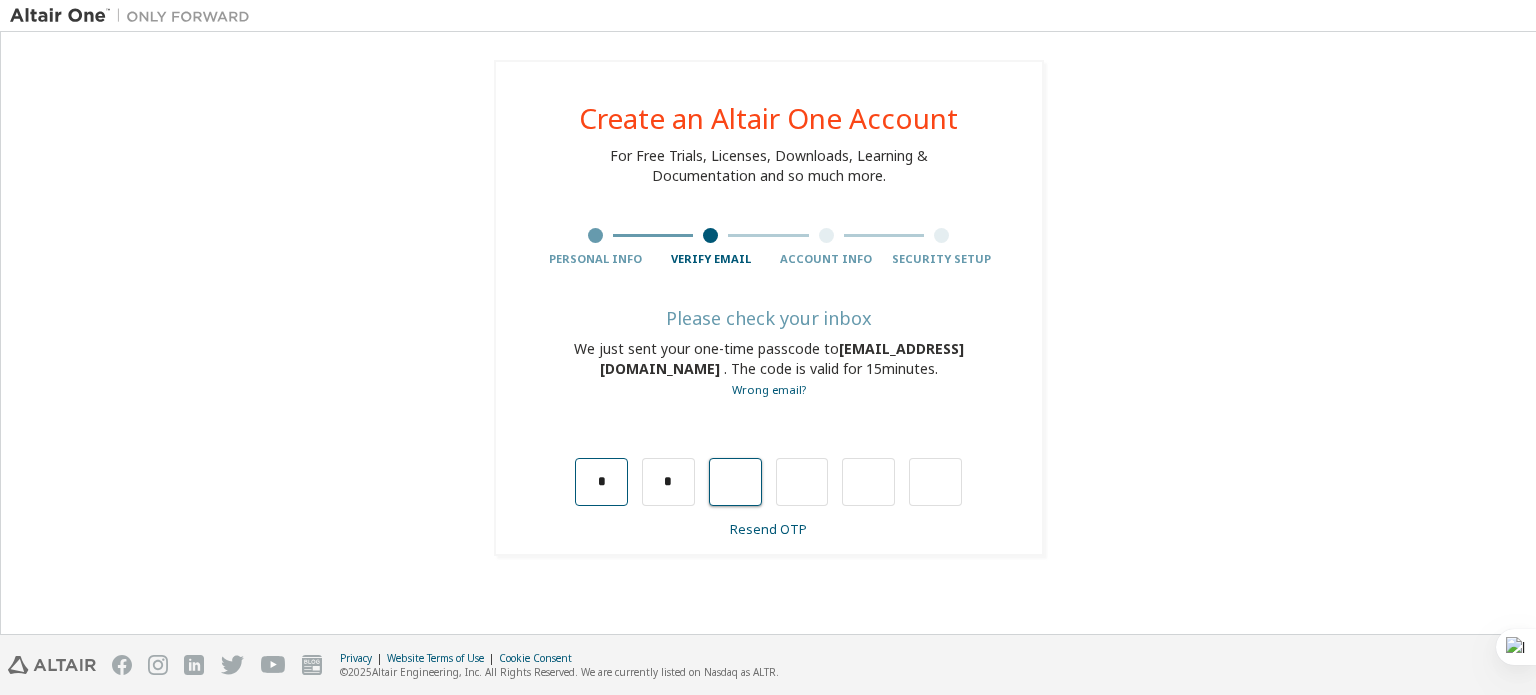 type on "*" 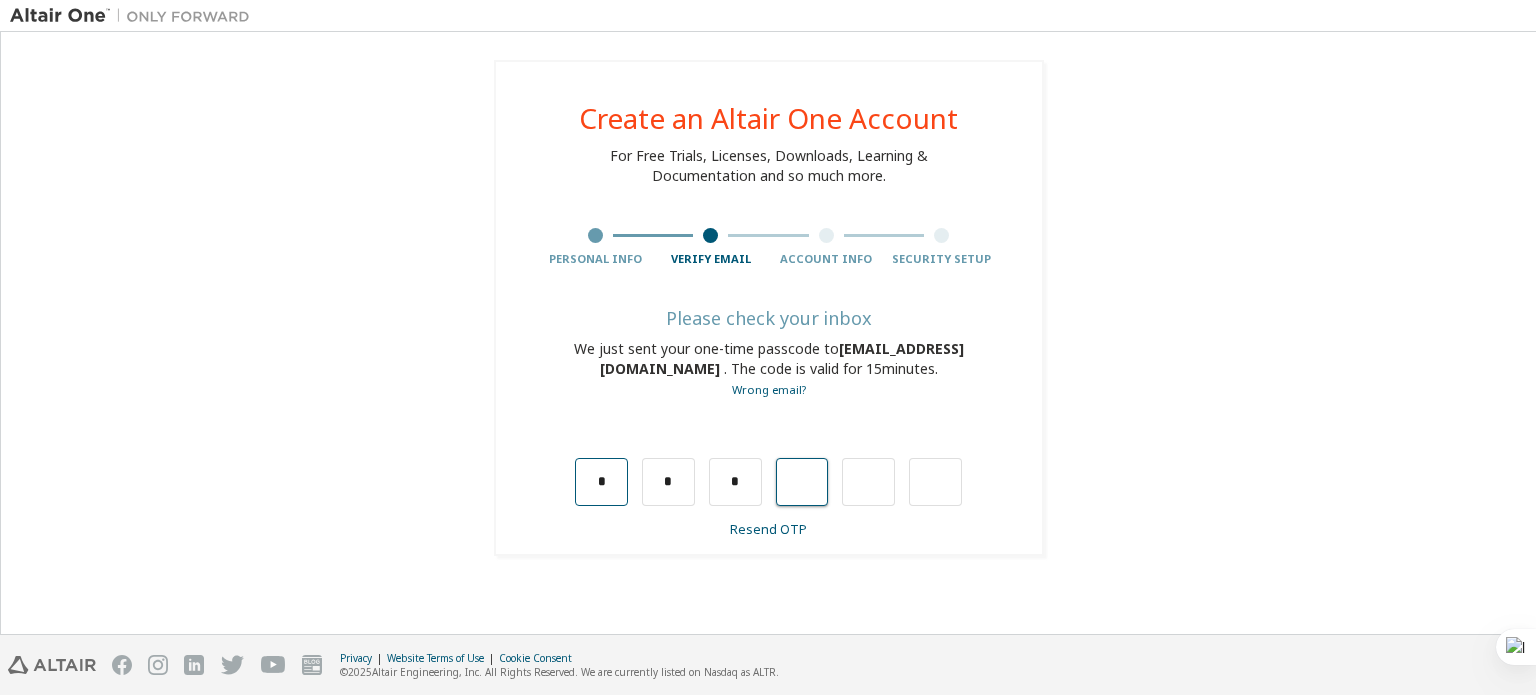 type on "*" 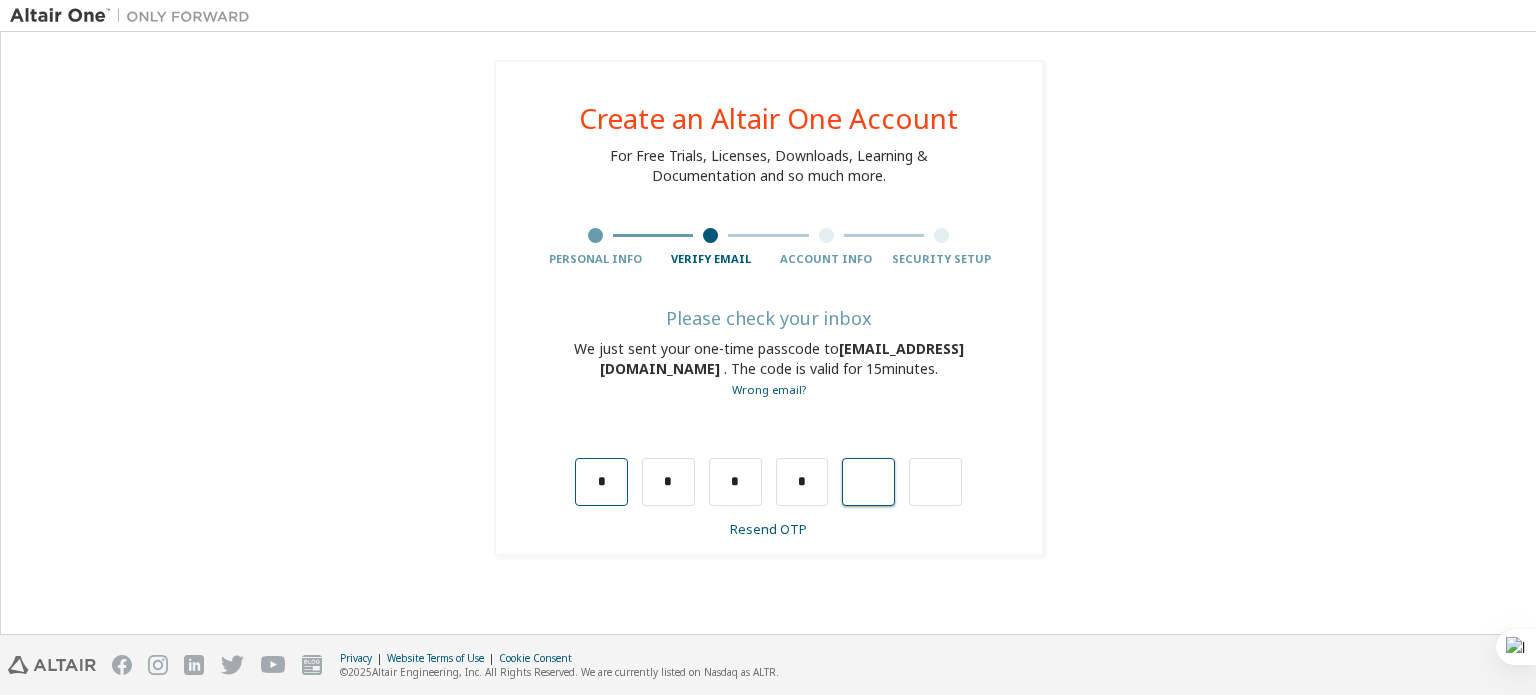 type on "*" 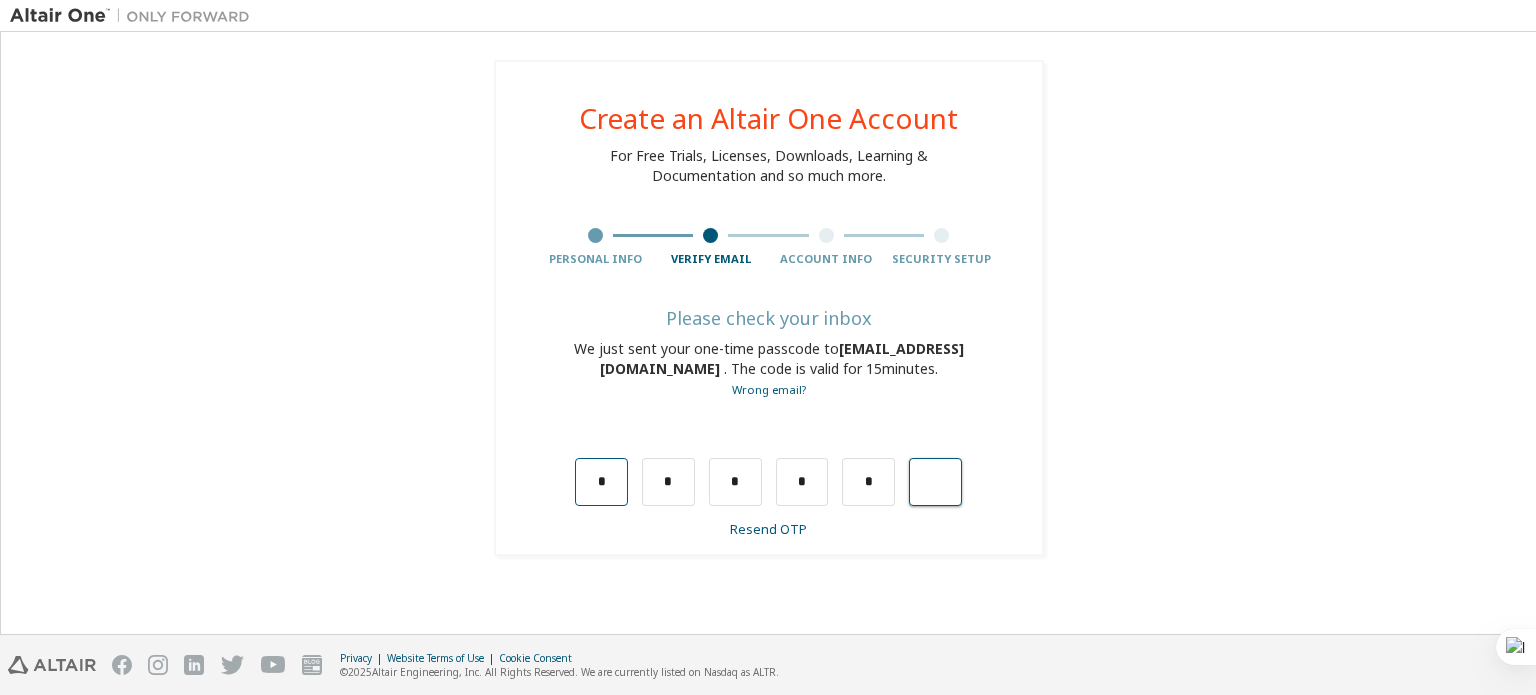 type on "*" 